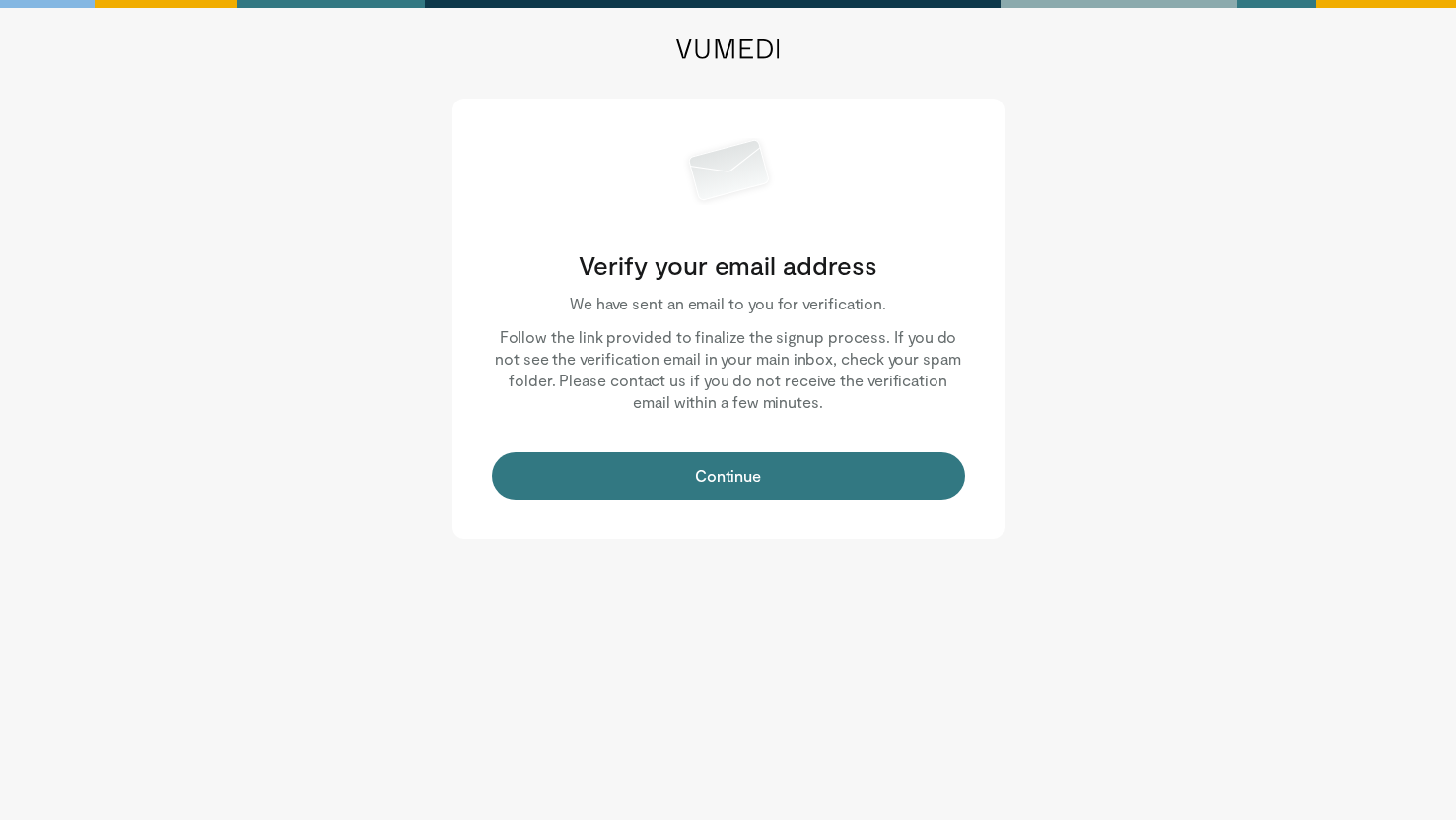 scroll, scrollTop: 0, scrollLeft: 0, axis: both 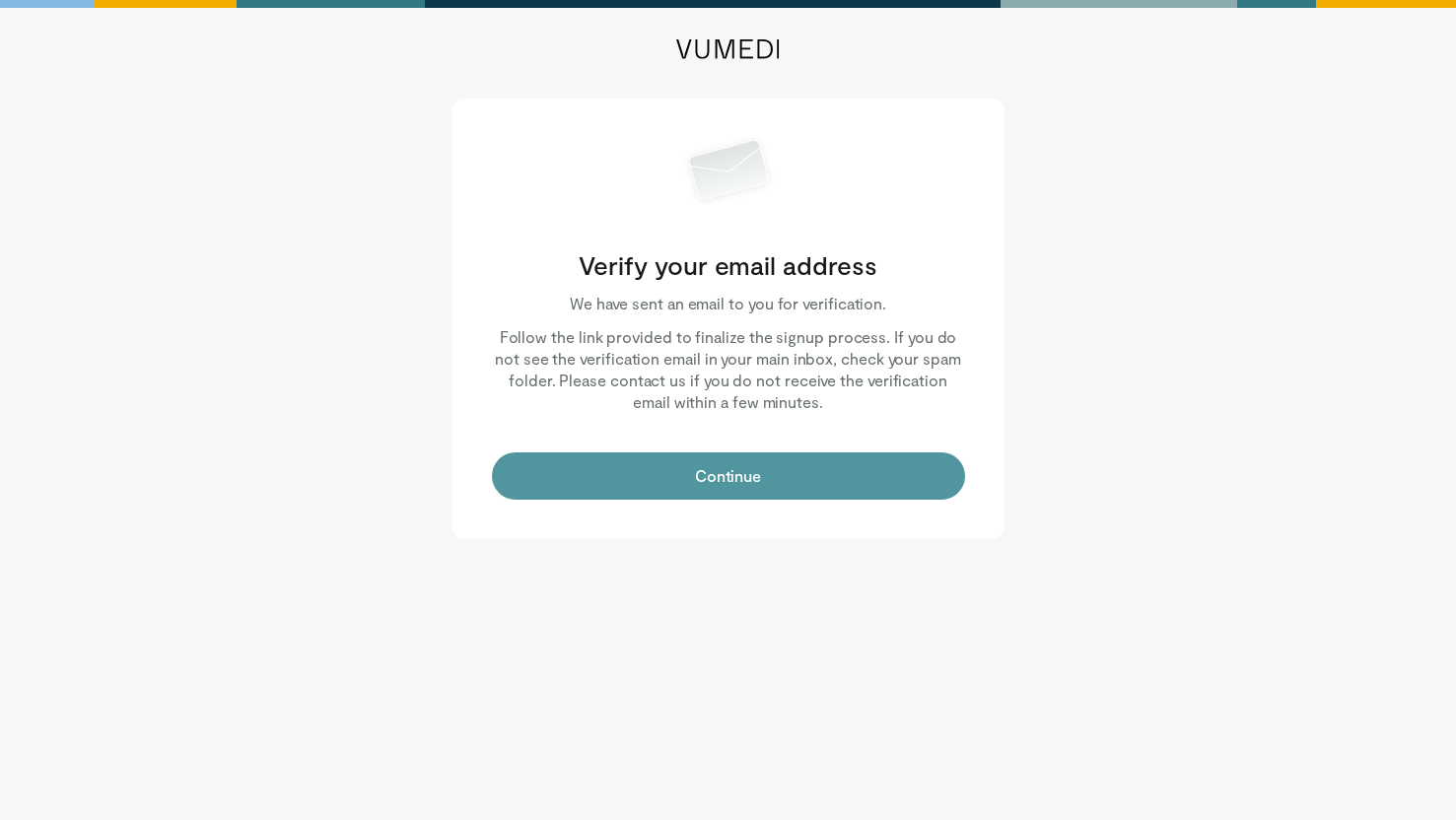 click on "Continue" at bounding box center (728, 476) 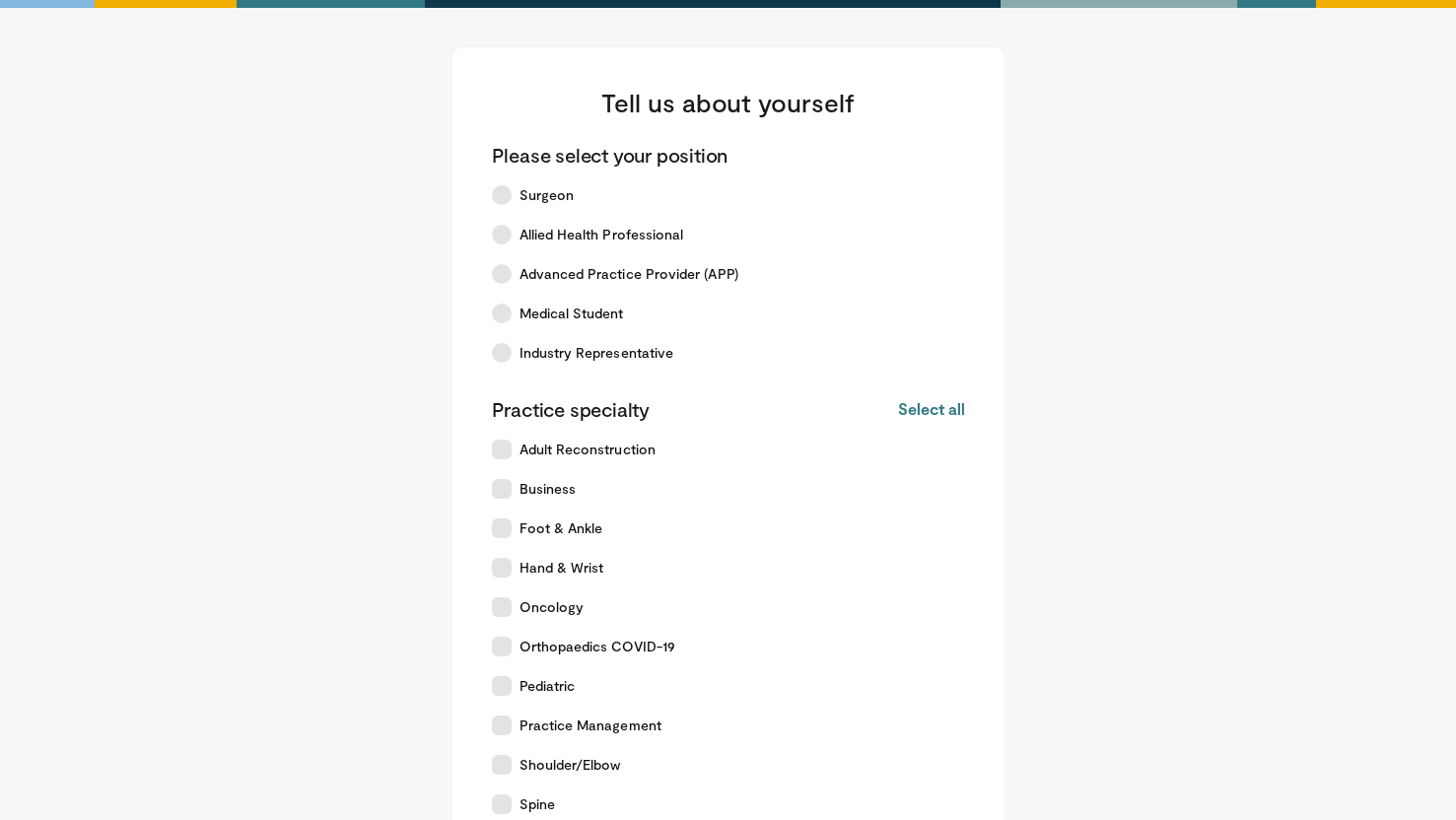 scroll, scrollTop: 0, scrollLeft: 0, axis: both 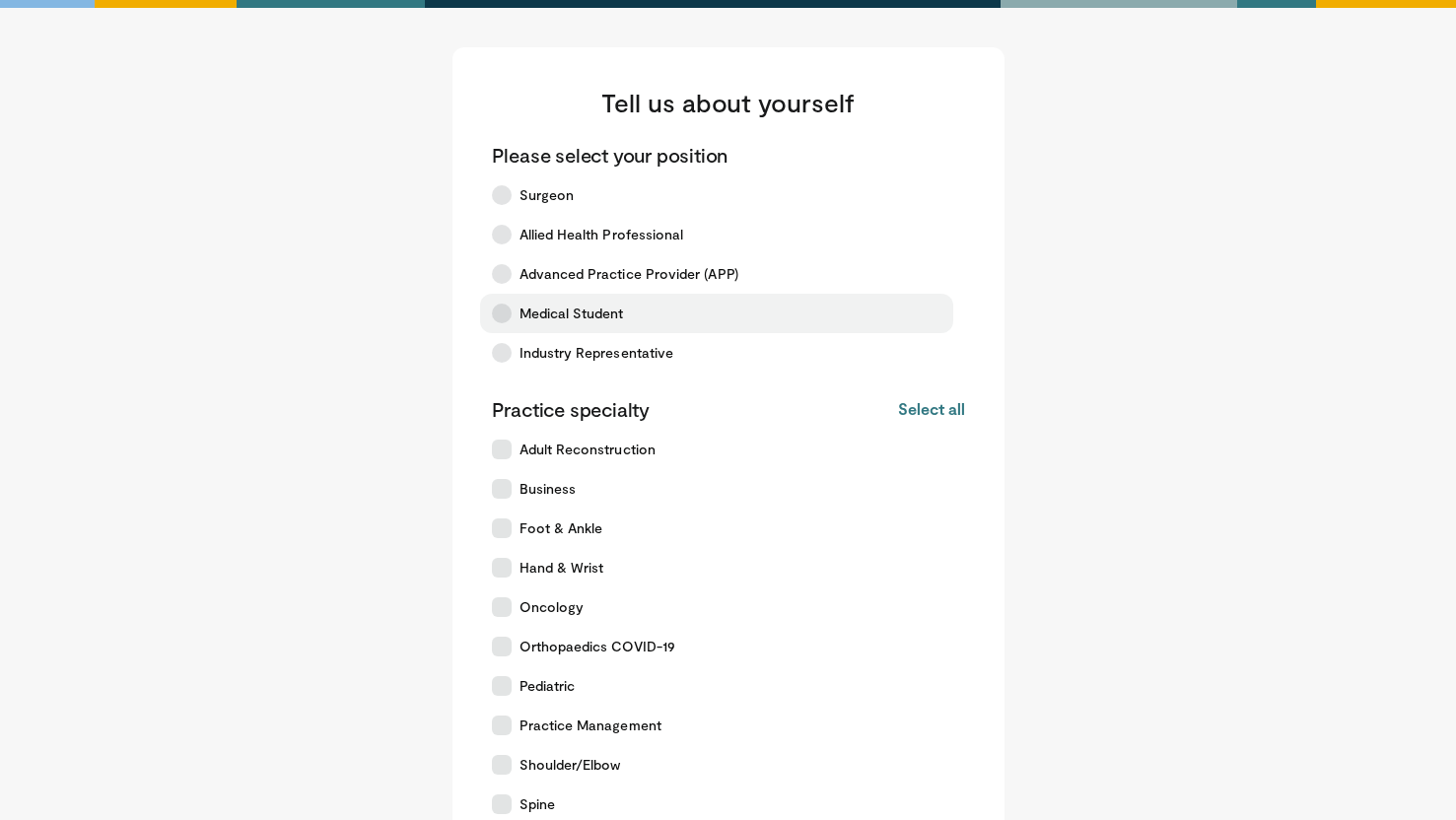 click on "Medical Student" at bounding box center (572, 313) 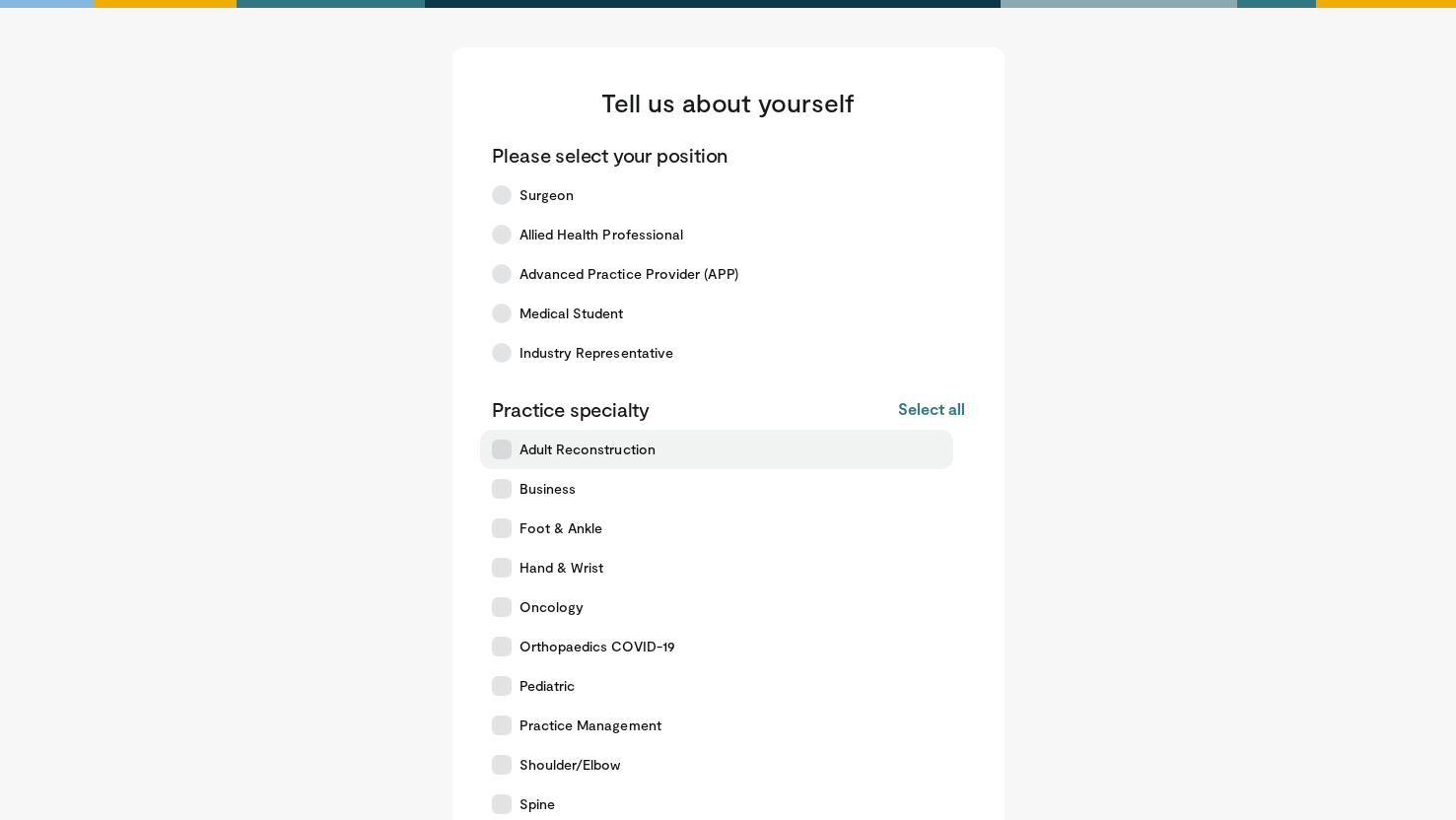 scroll, scrollTop: 166, scrollLeft: 0, axis: vertical 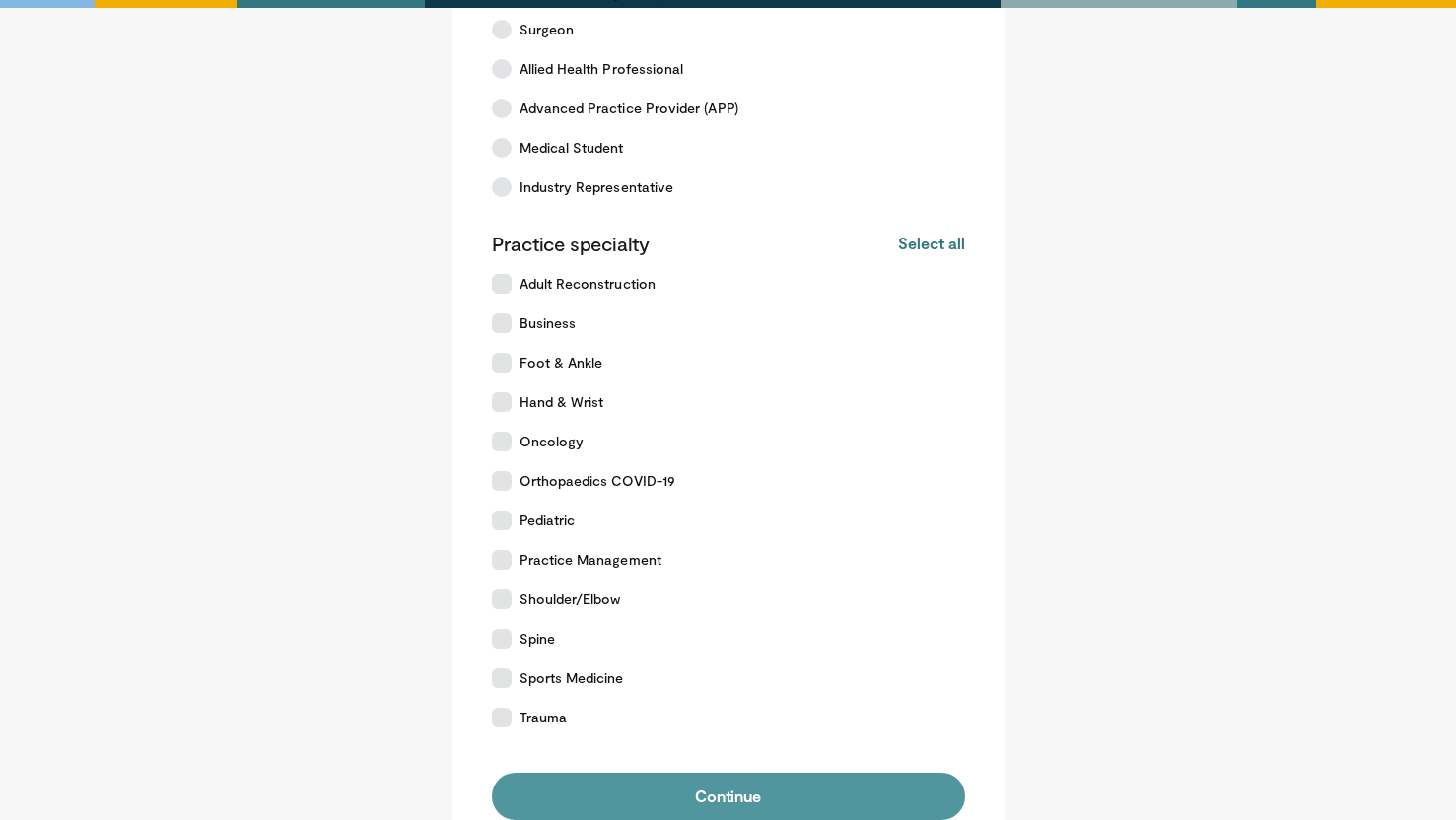 click on "Continue" at bounding box center (728, 796) 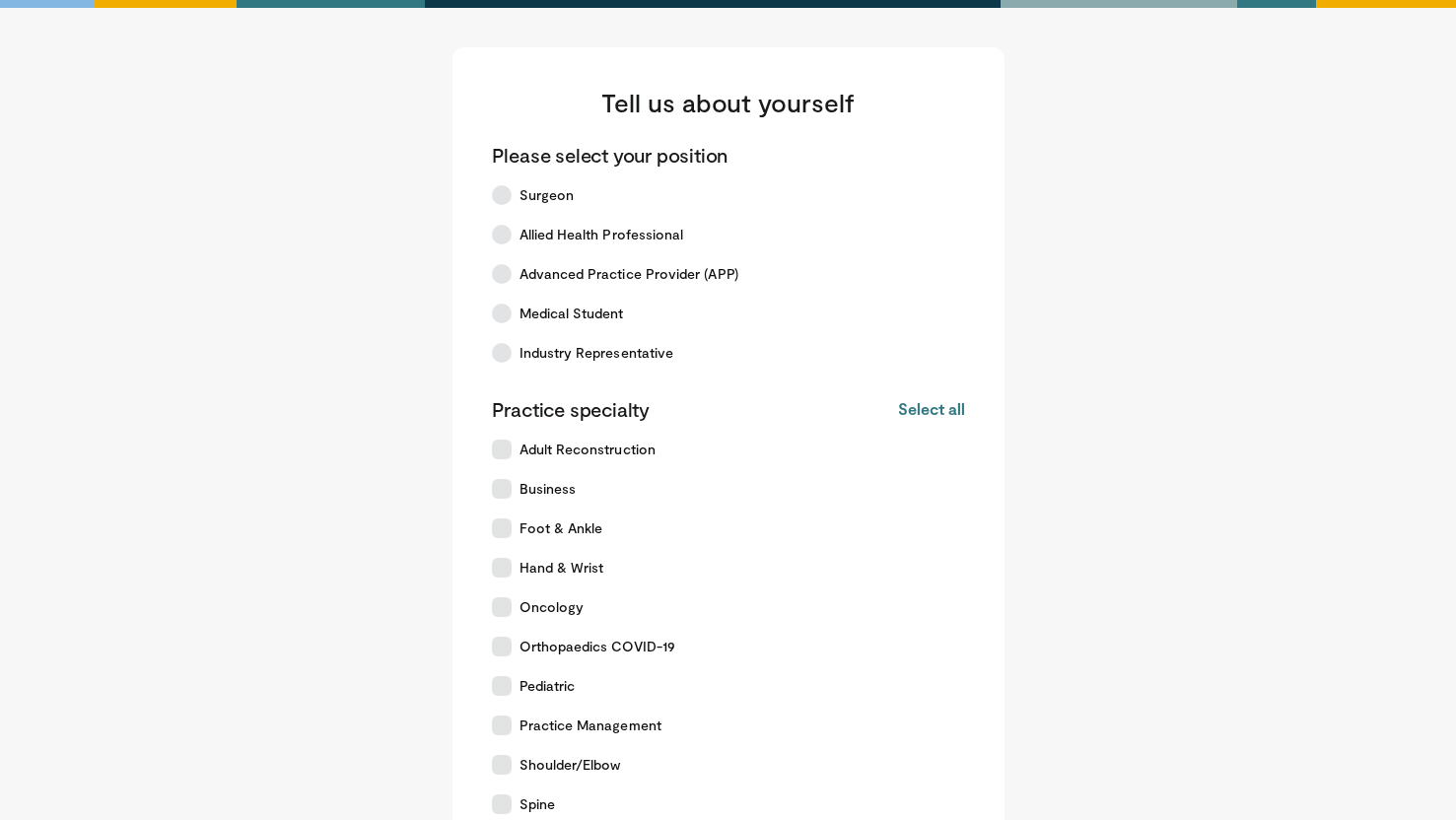 scroll, scrollTop: 0, scrollLeft: 0, axis: both 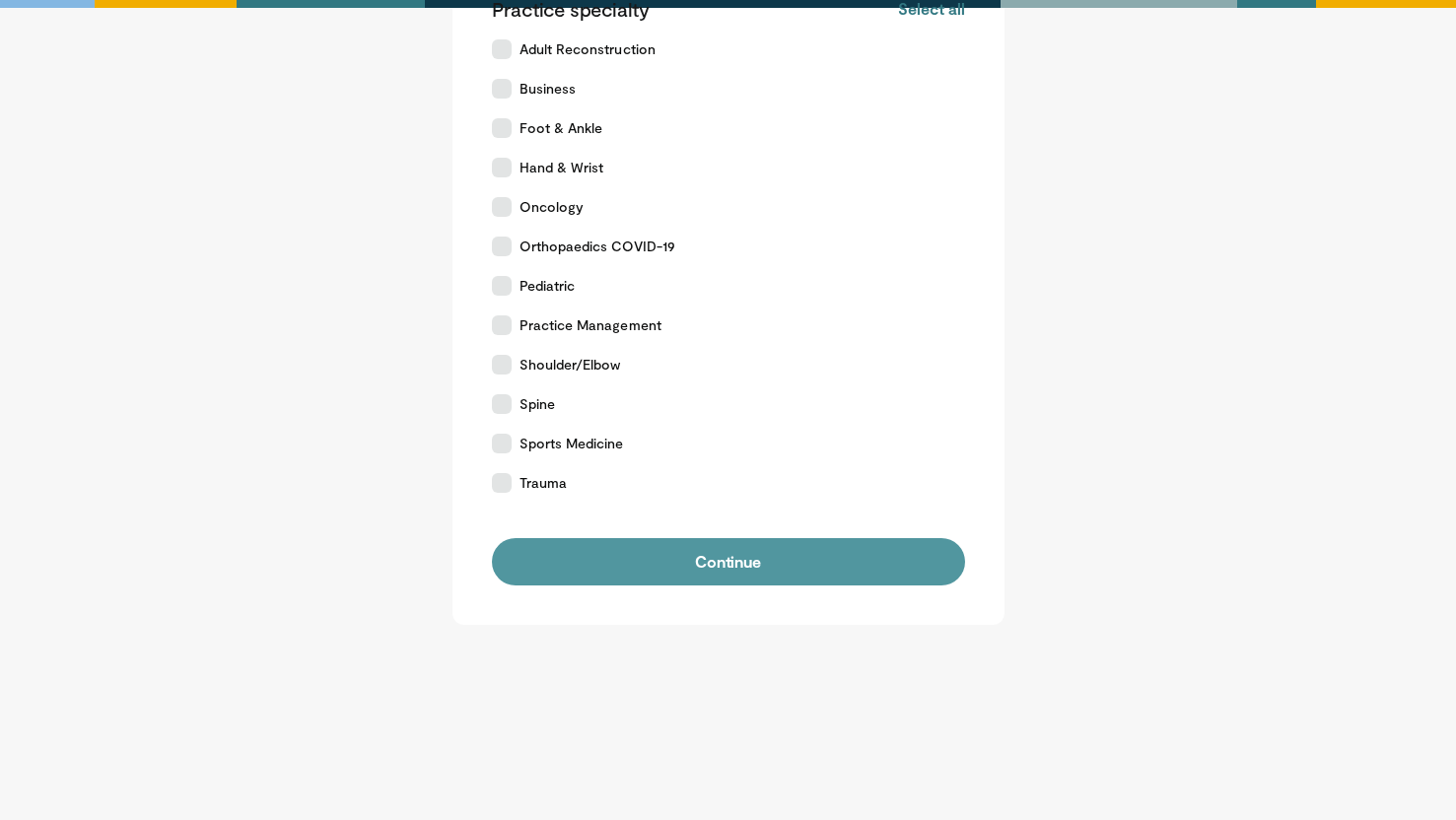 click on "Continue" at bounding box center (728, 562) 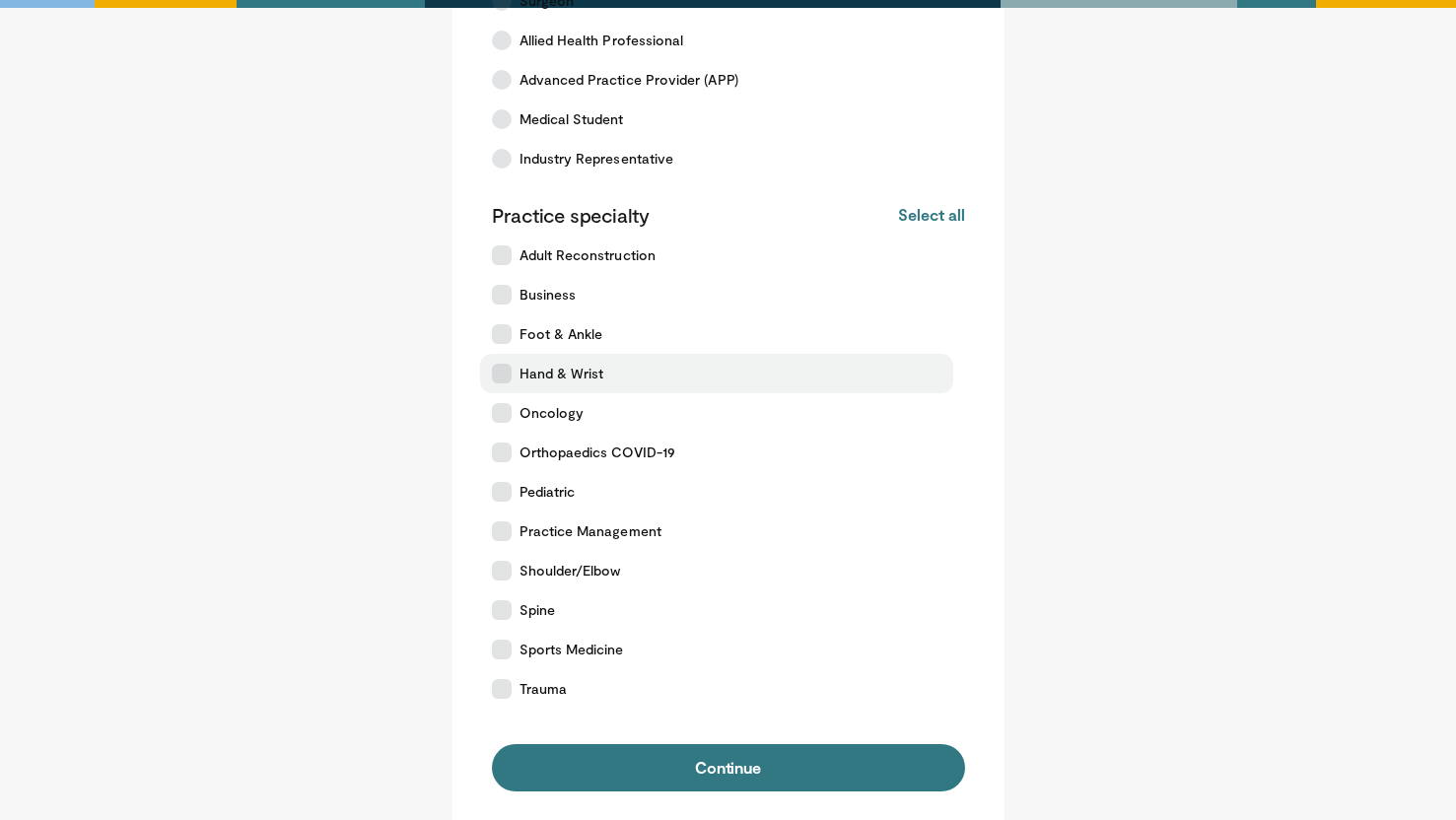 scroll, scrollTop: 274, scrollLeft: 0, axis: vertical 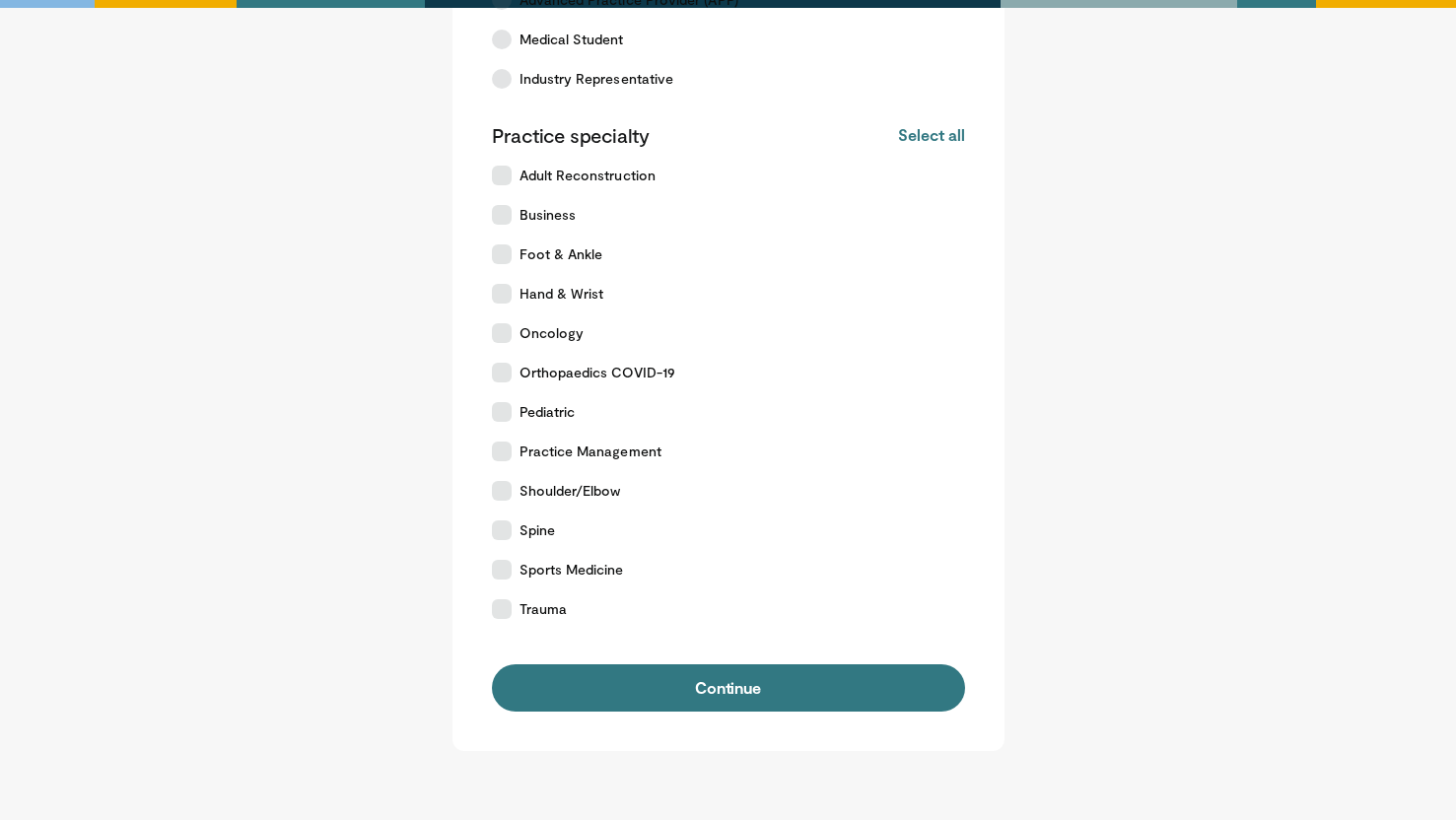 click on "Practice specialty
Select all
Deselect all" at bounding box center [728, 135] 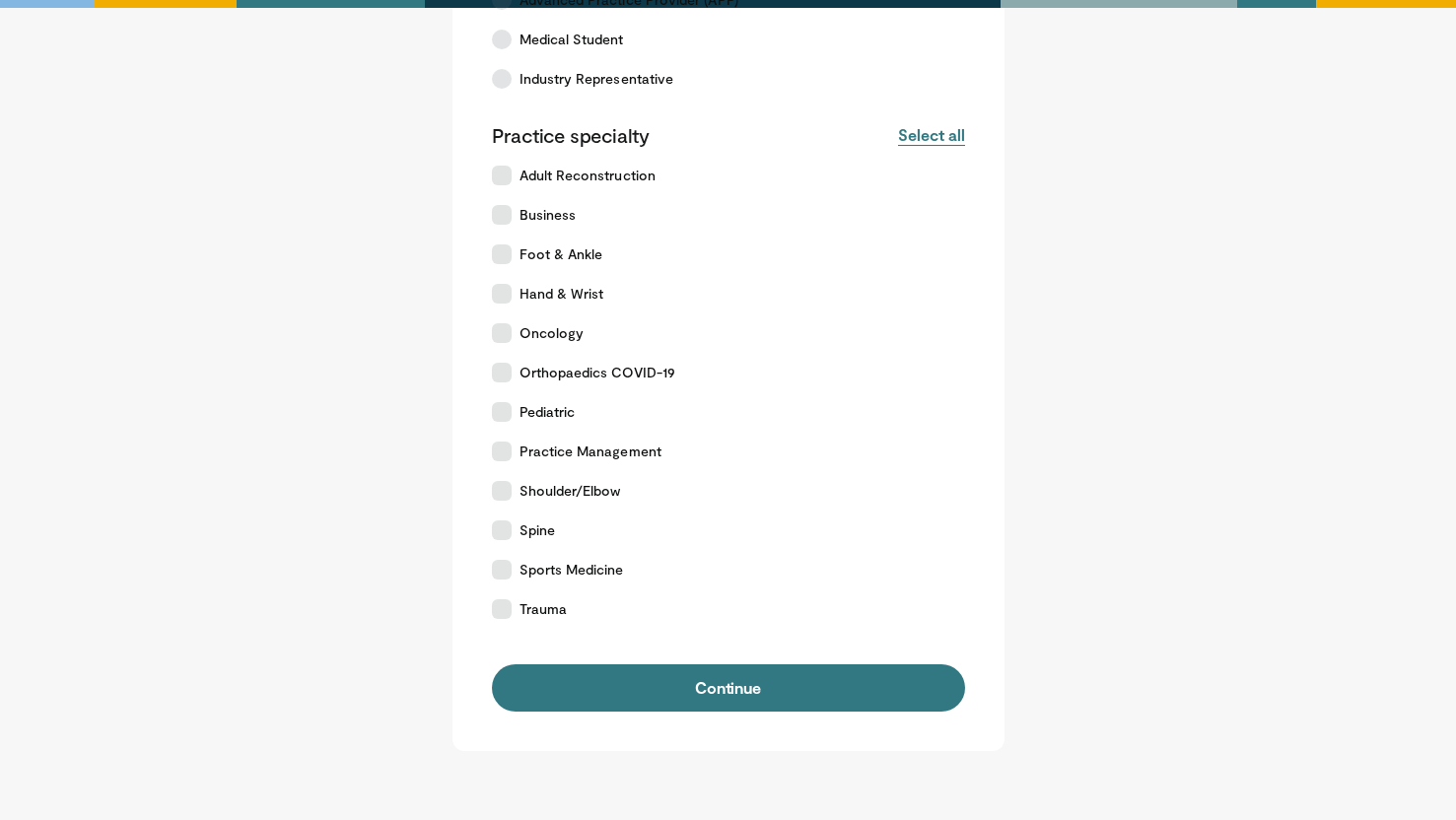 click on "Select all" at bounding box center [931, 135] 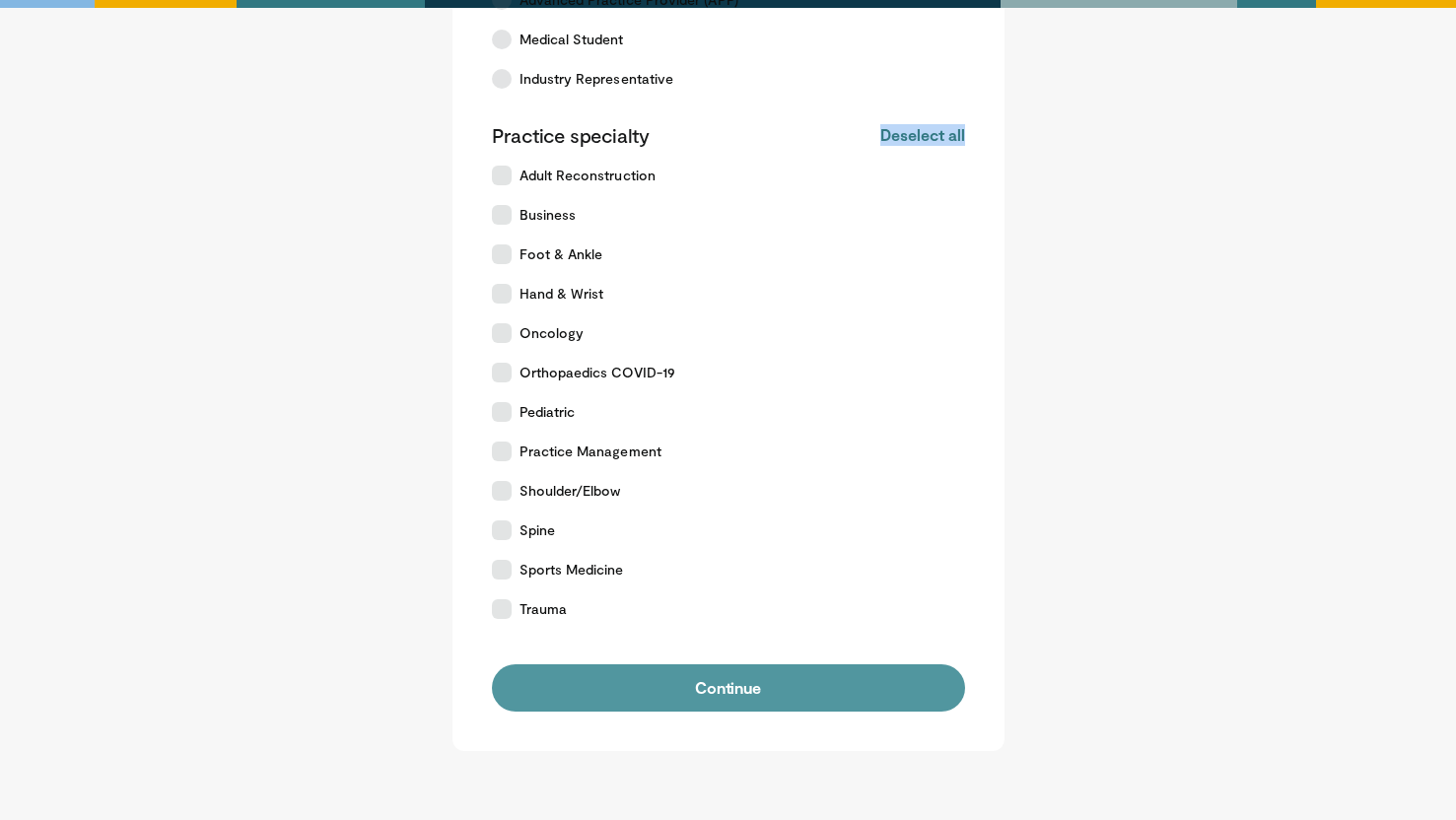 click on "Continue" at bounding box center (728, 688) 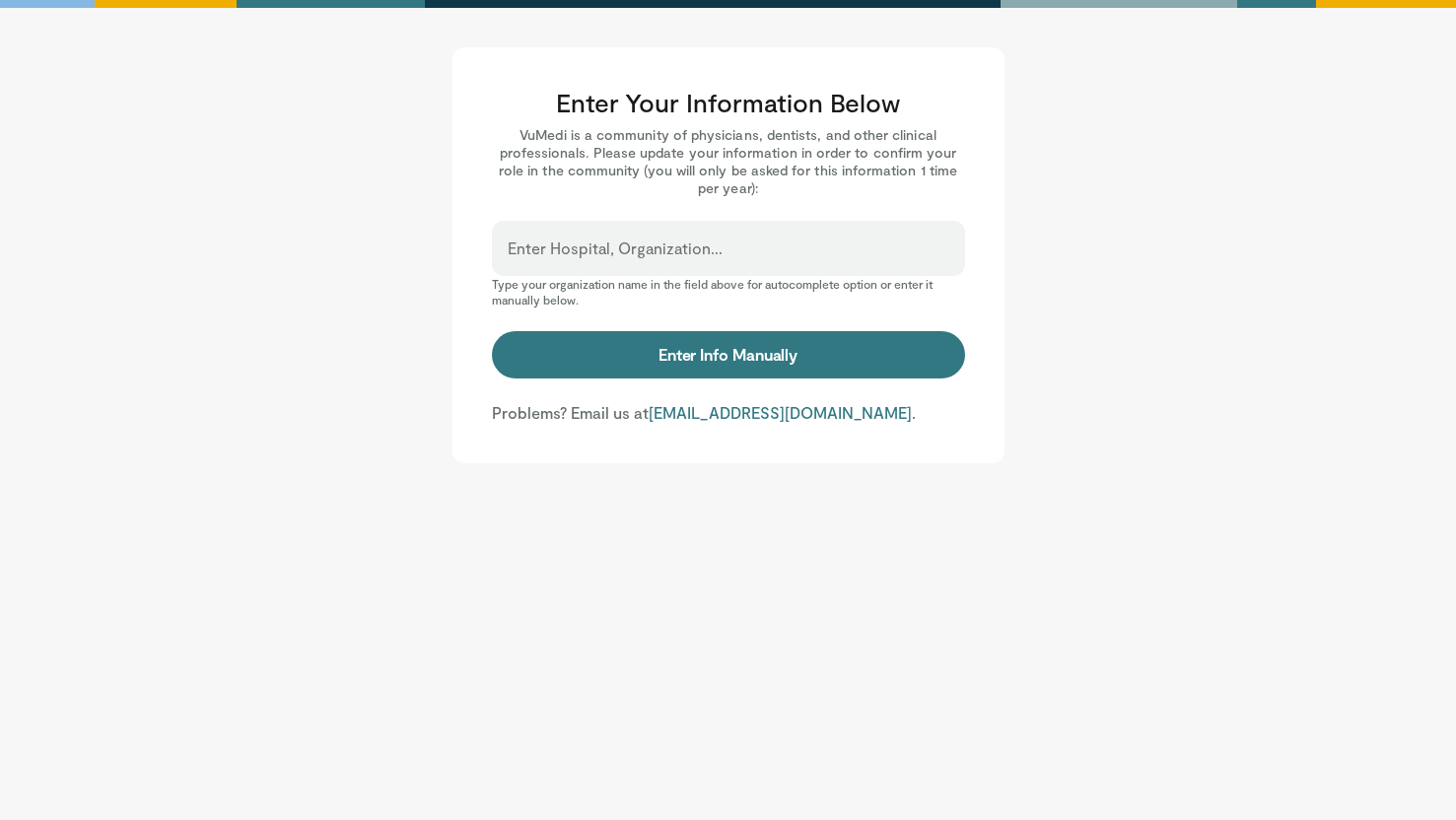 scroll, scrollTop: 0, scrollLeft: 0, axis: both 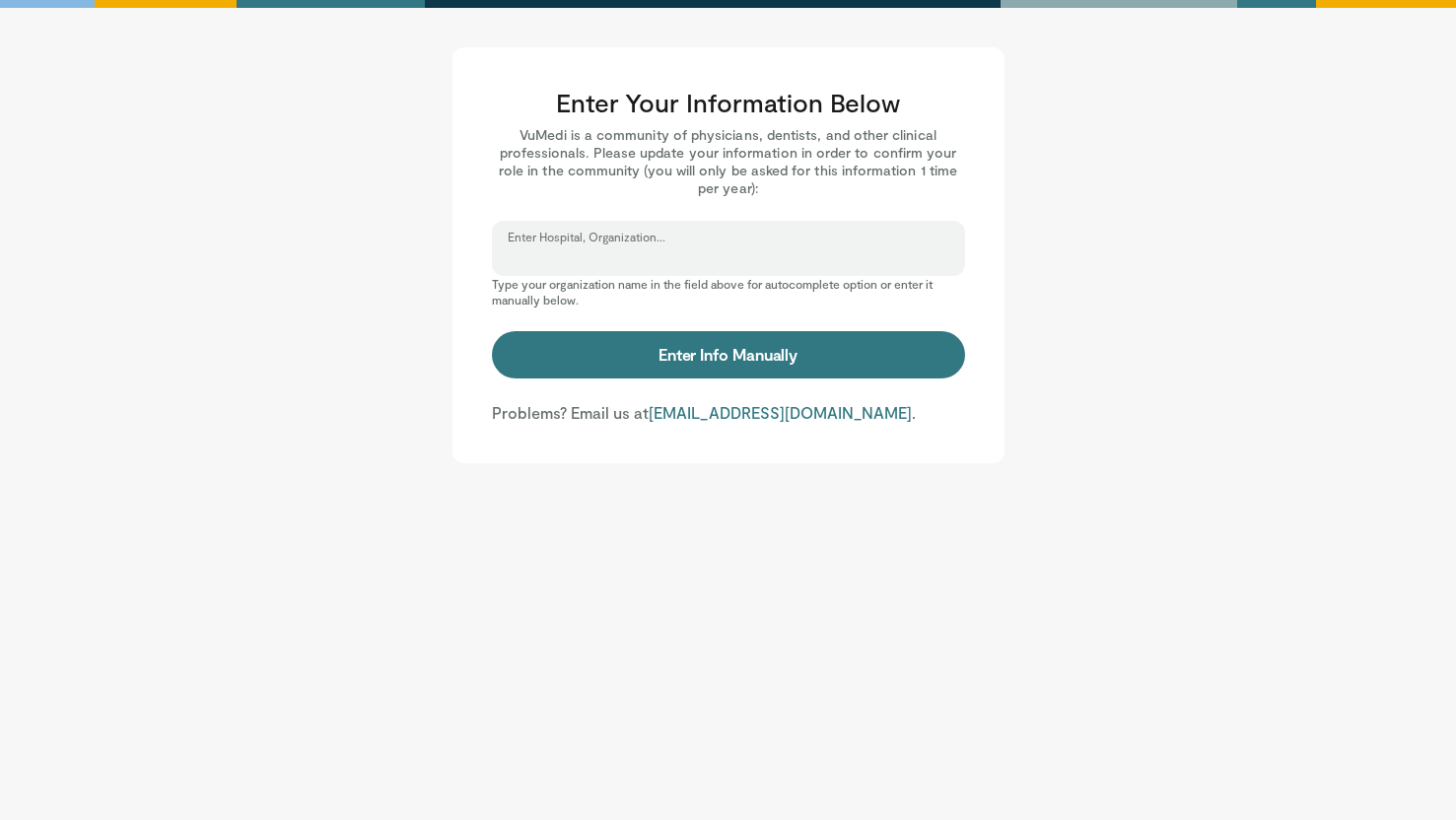 click on "Enter Hospital, Organization..." at bounding box center [728, 257] 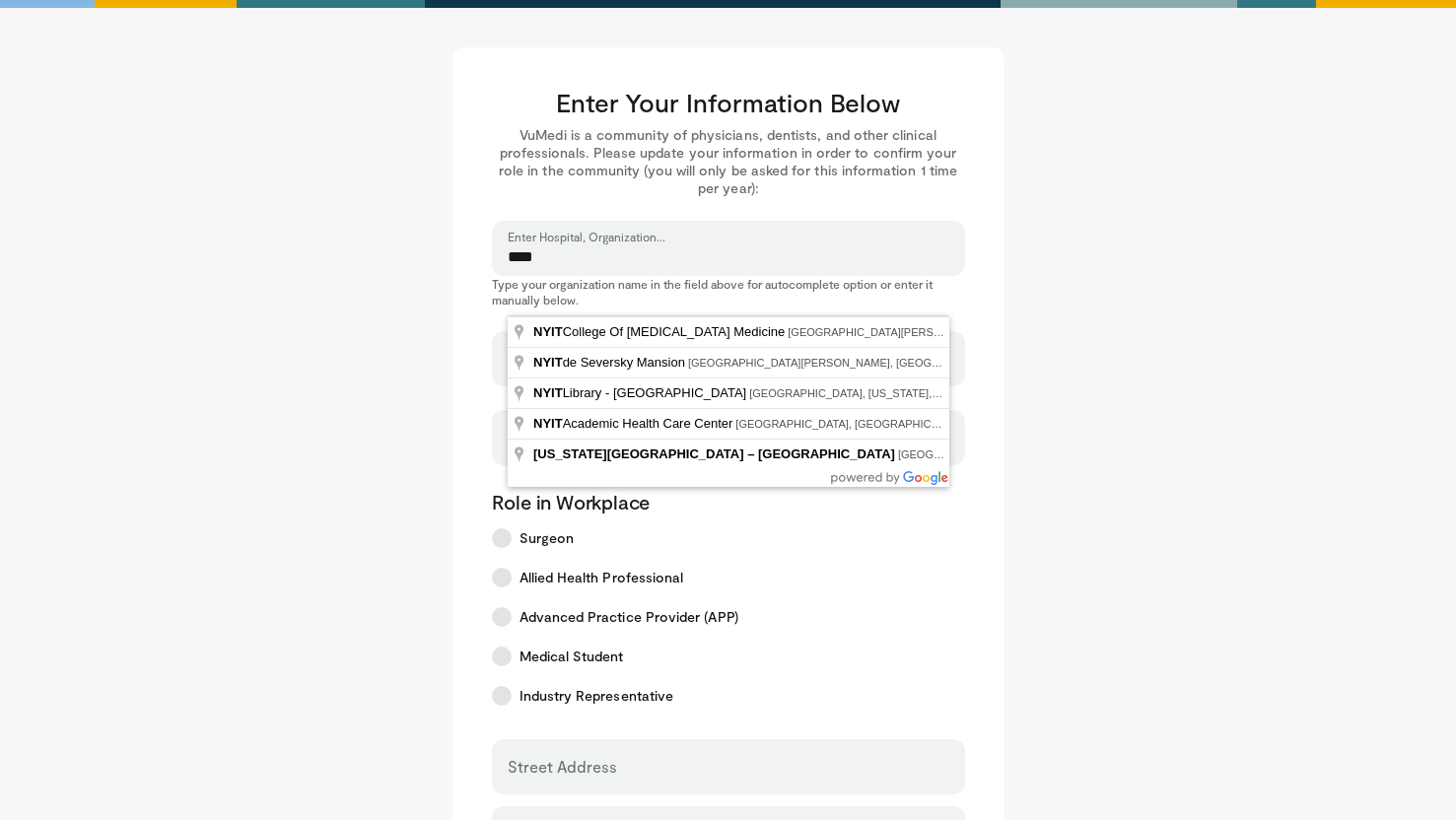 type on "**********" 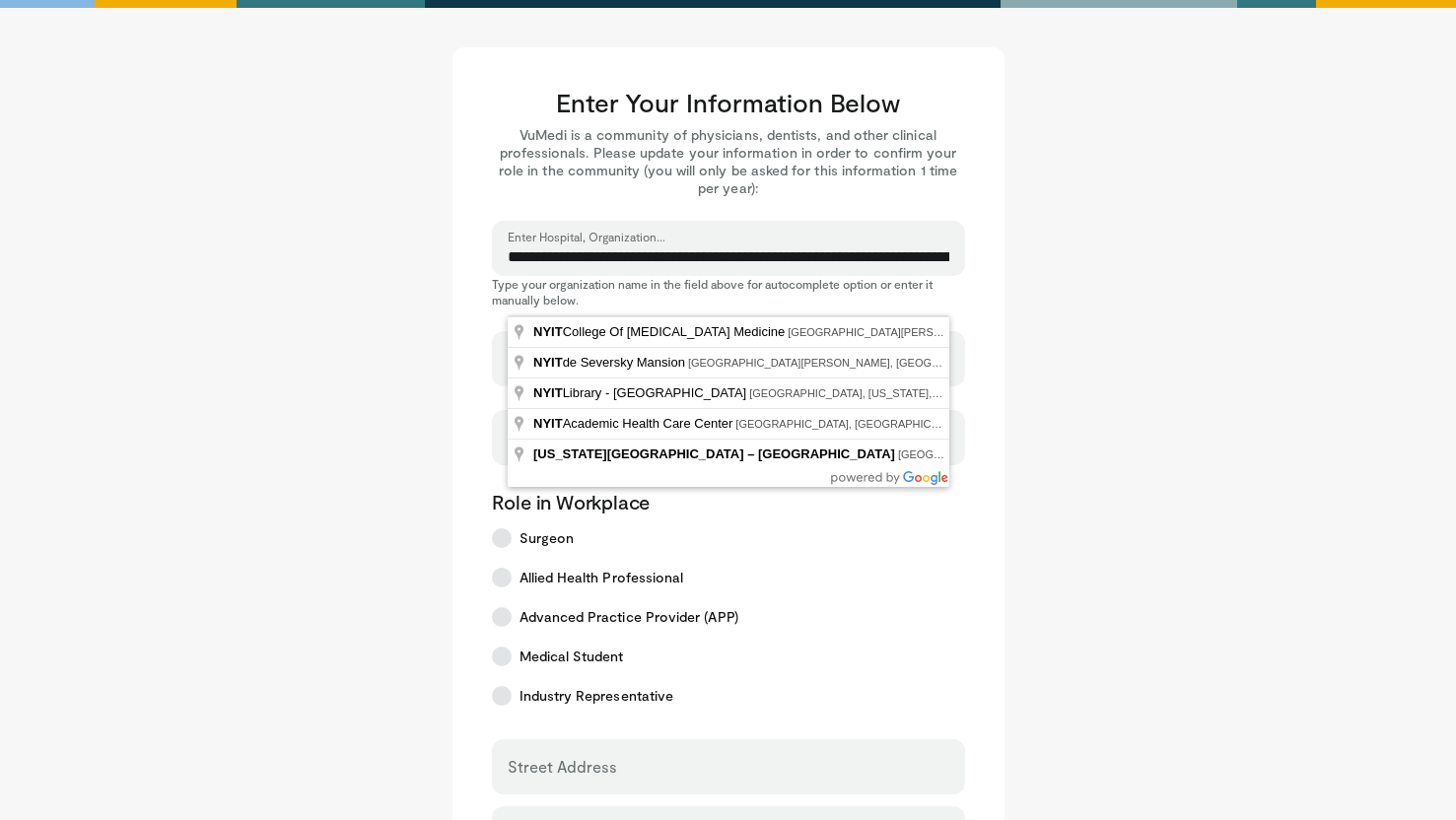select on "**" 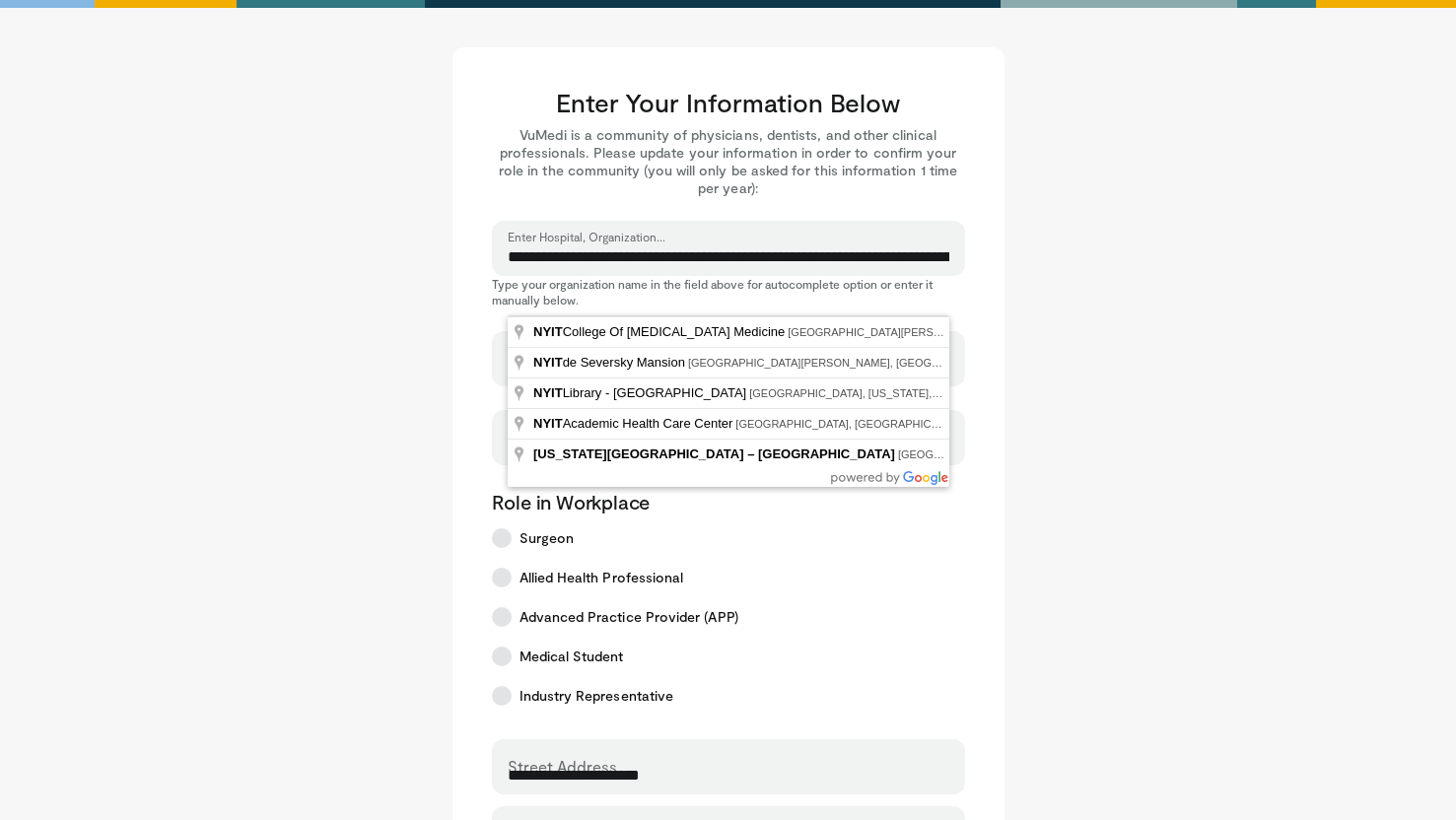 drag, startPoint x: 658, startPoint y: 267, endPoint x: 710, endPoint y: 332, distance: 83.240615 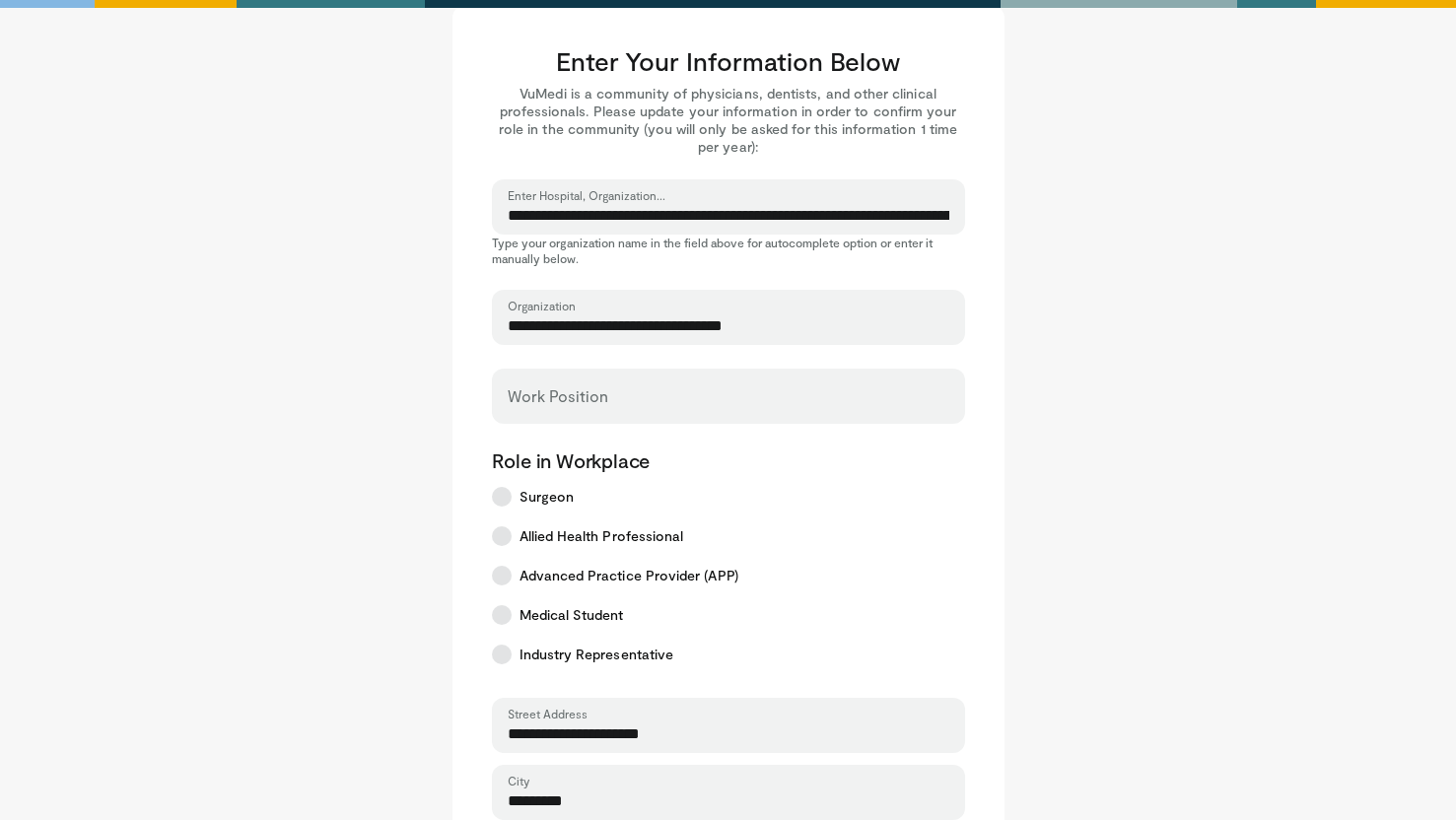 scroll, scrollTop: 42, scrollLeft: 0, axis: vertical 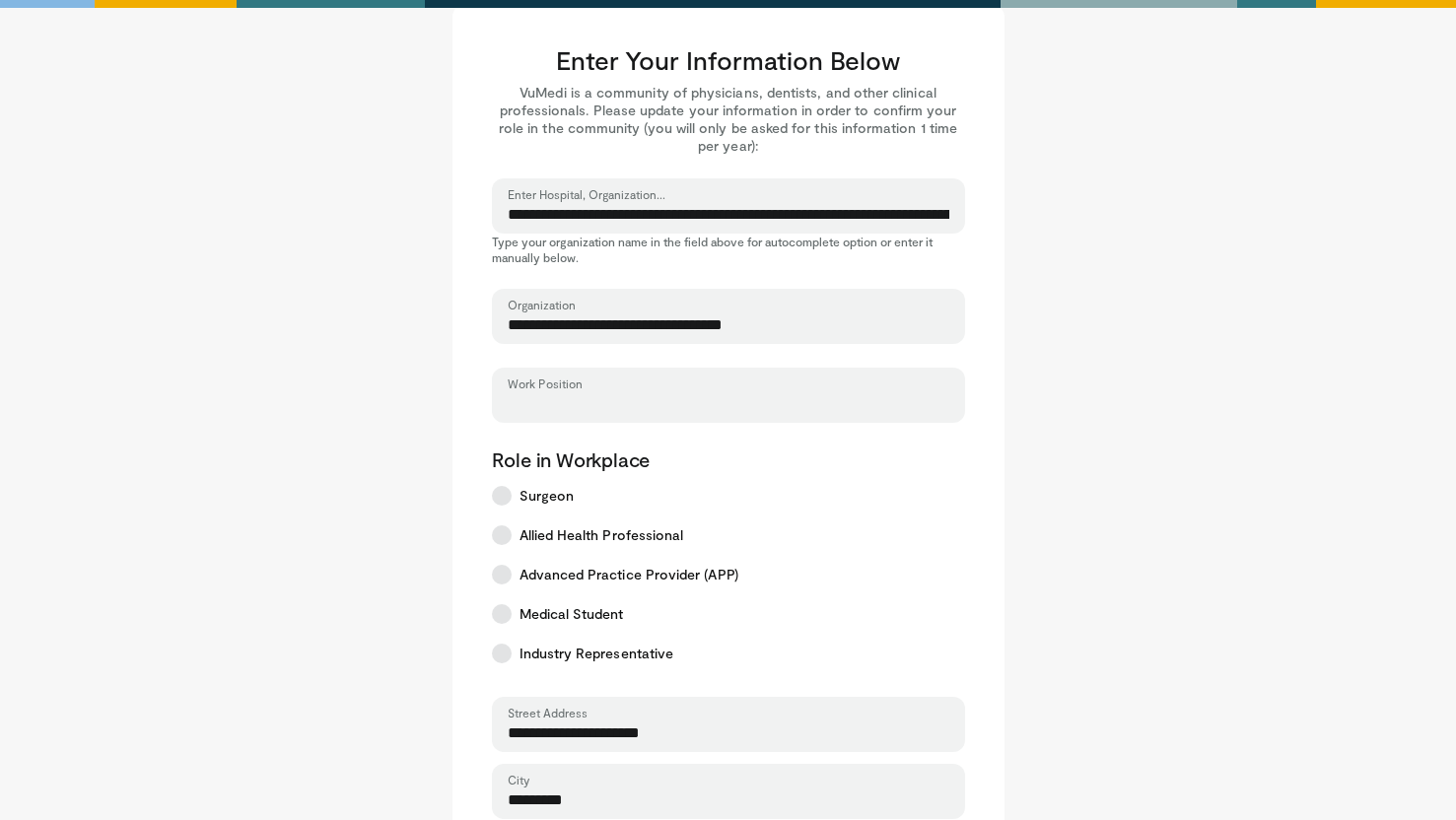 click on "Work Position" at bounding box center (728, 404) 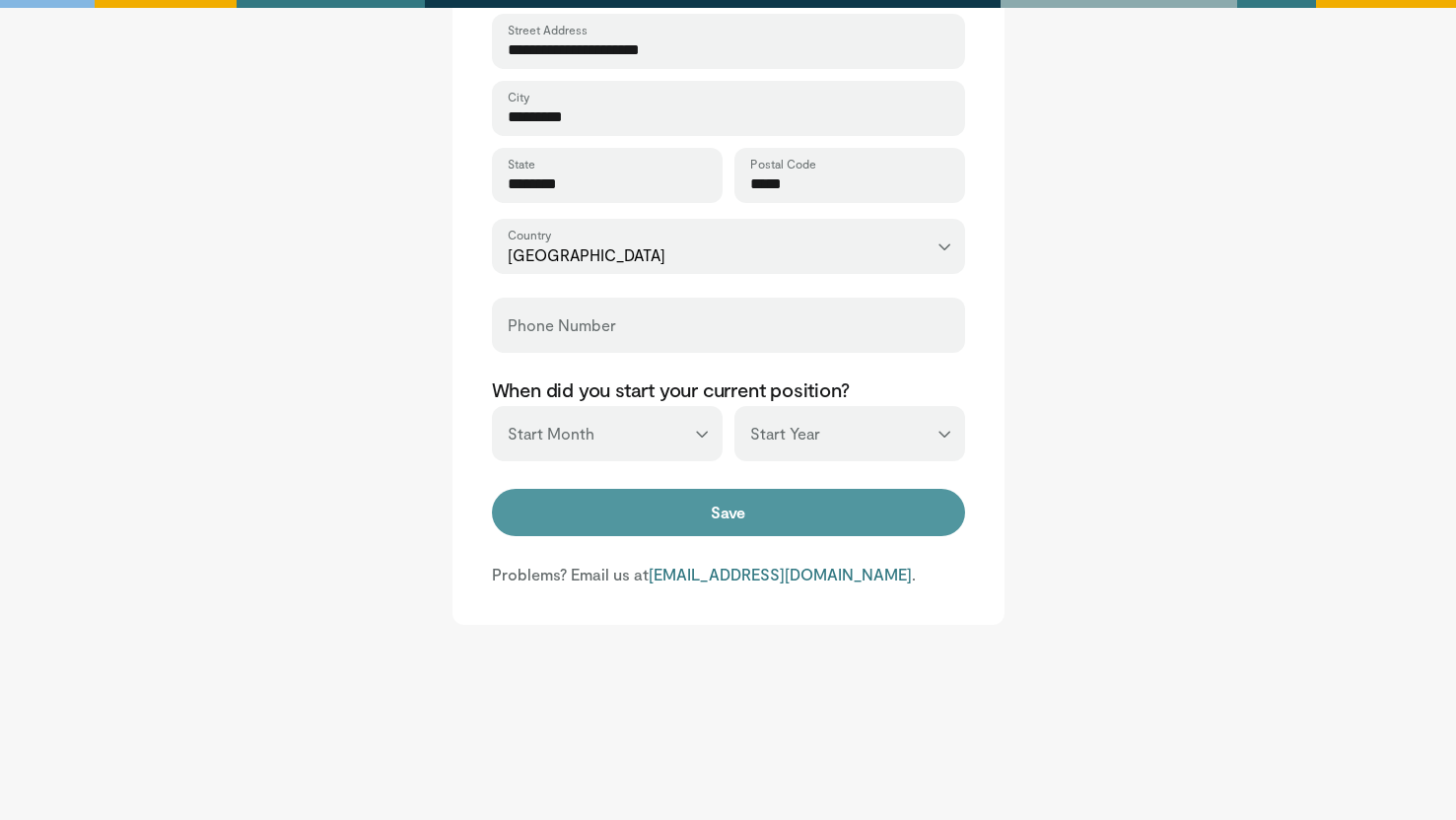 scroll, scrollTop: 725, scrollLeft: 0, axis: vertical 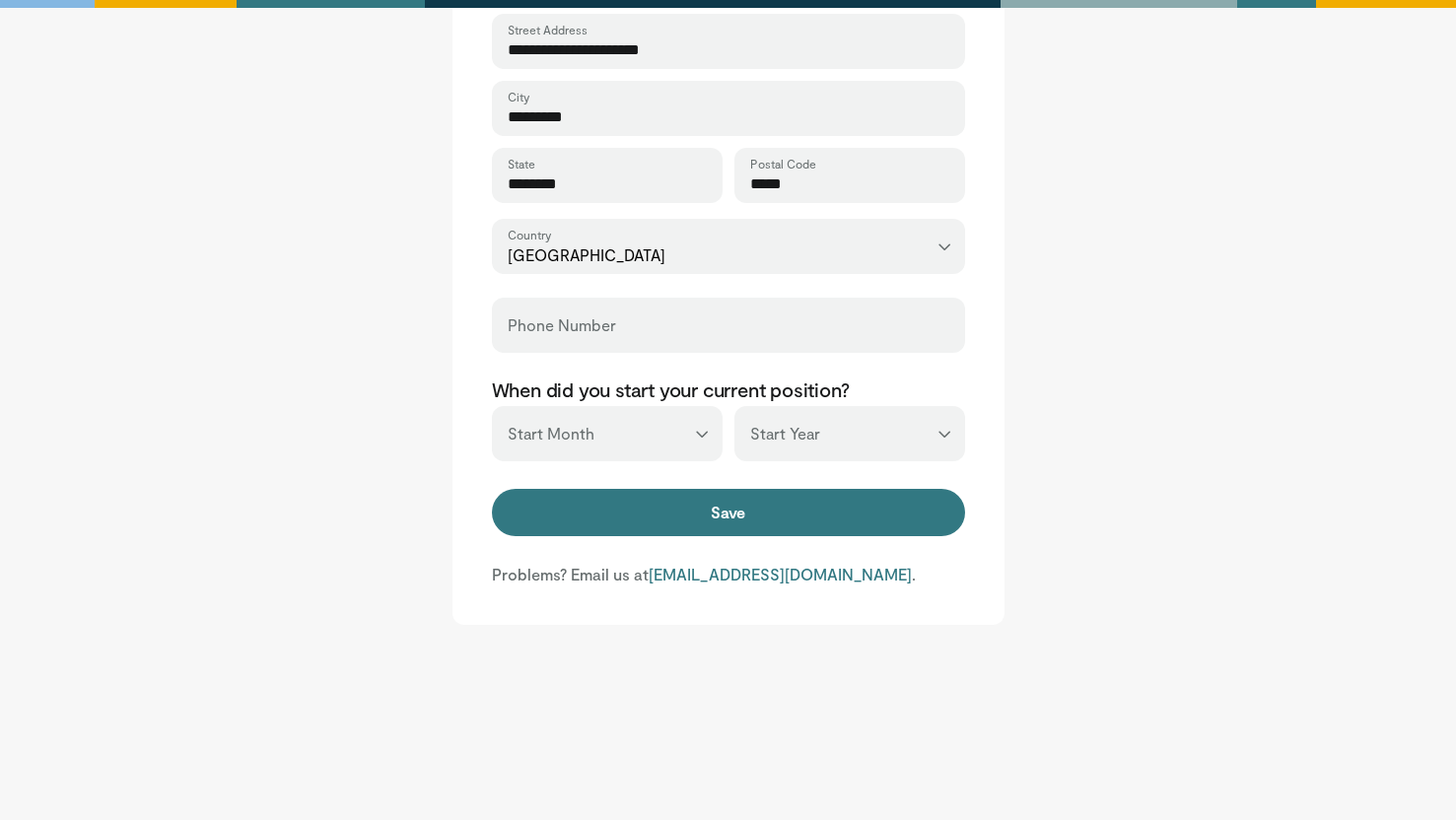 type on "*******" 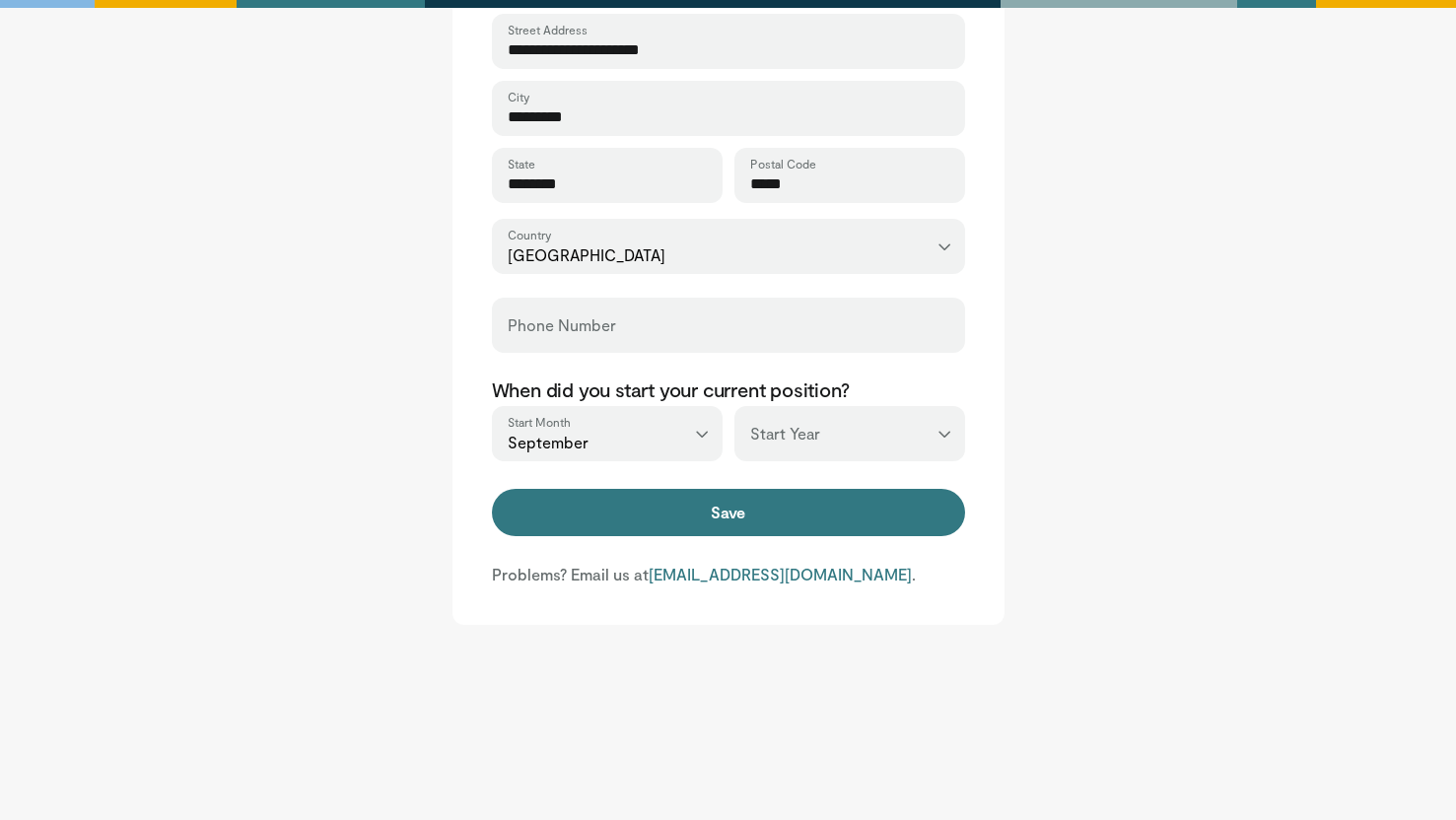 select on "*" 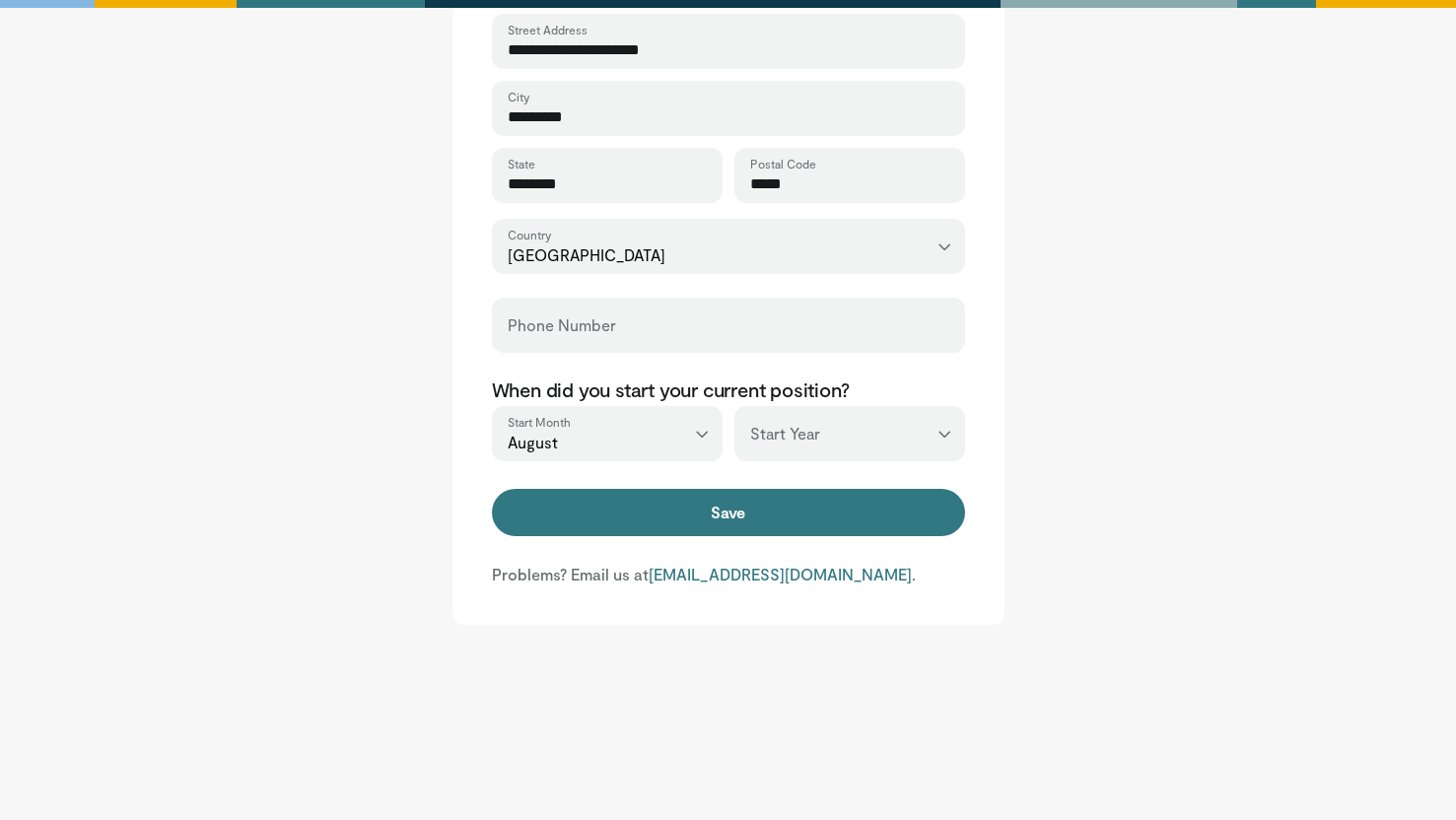 select on "****" 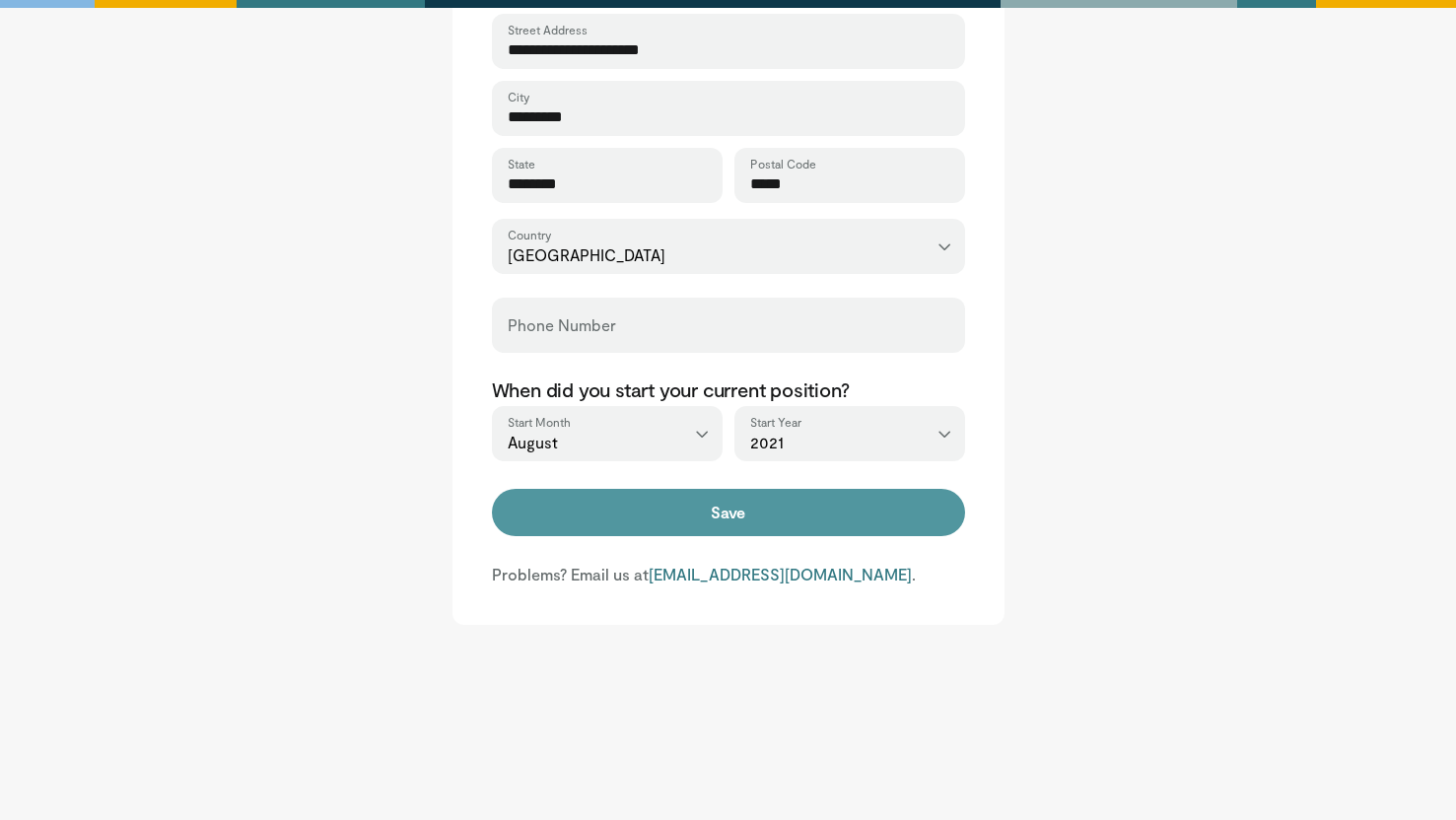 click on "Save" at bounding box center (728, 512) 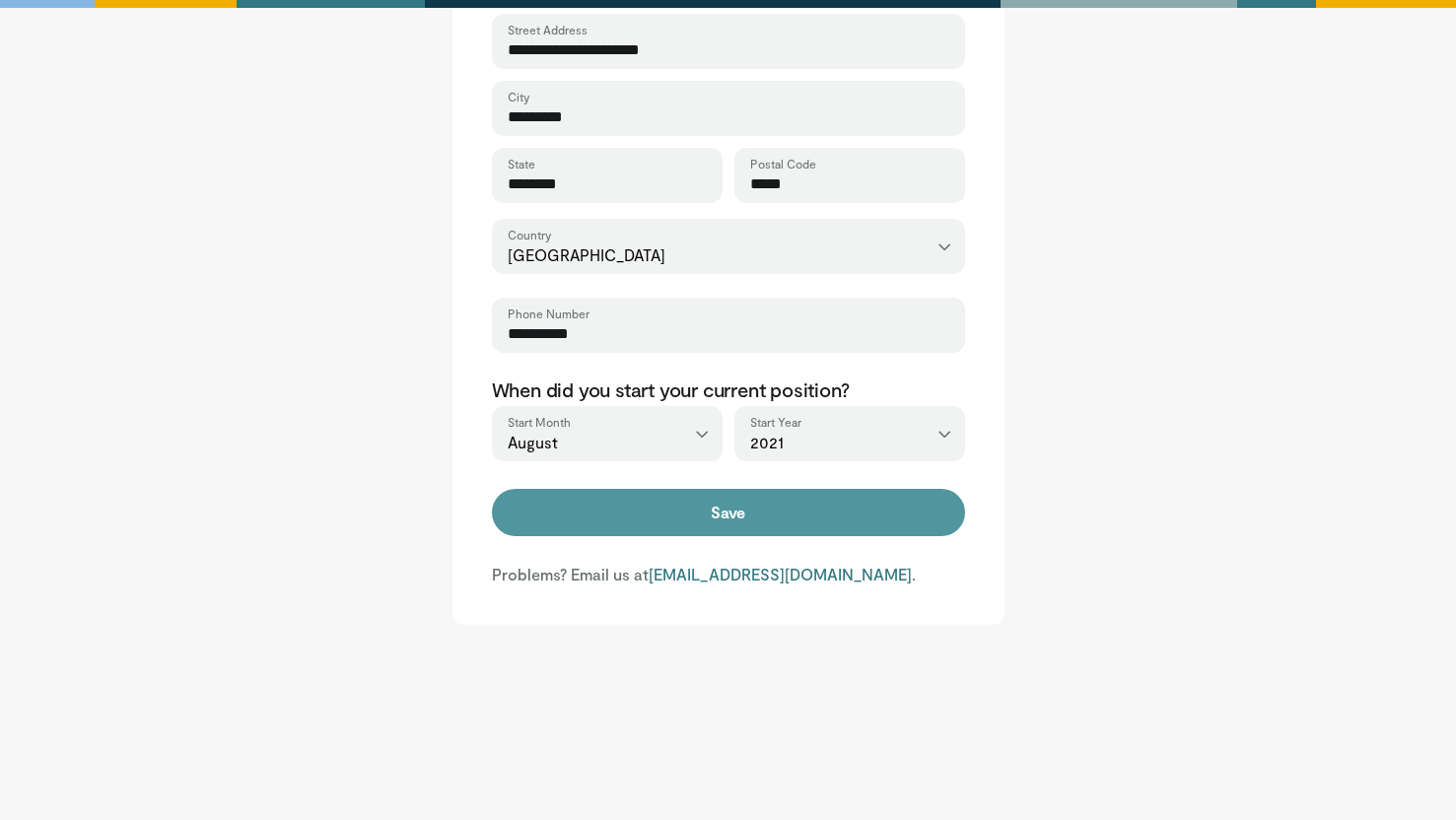 type on "**********" 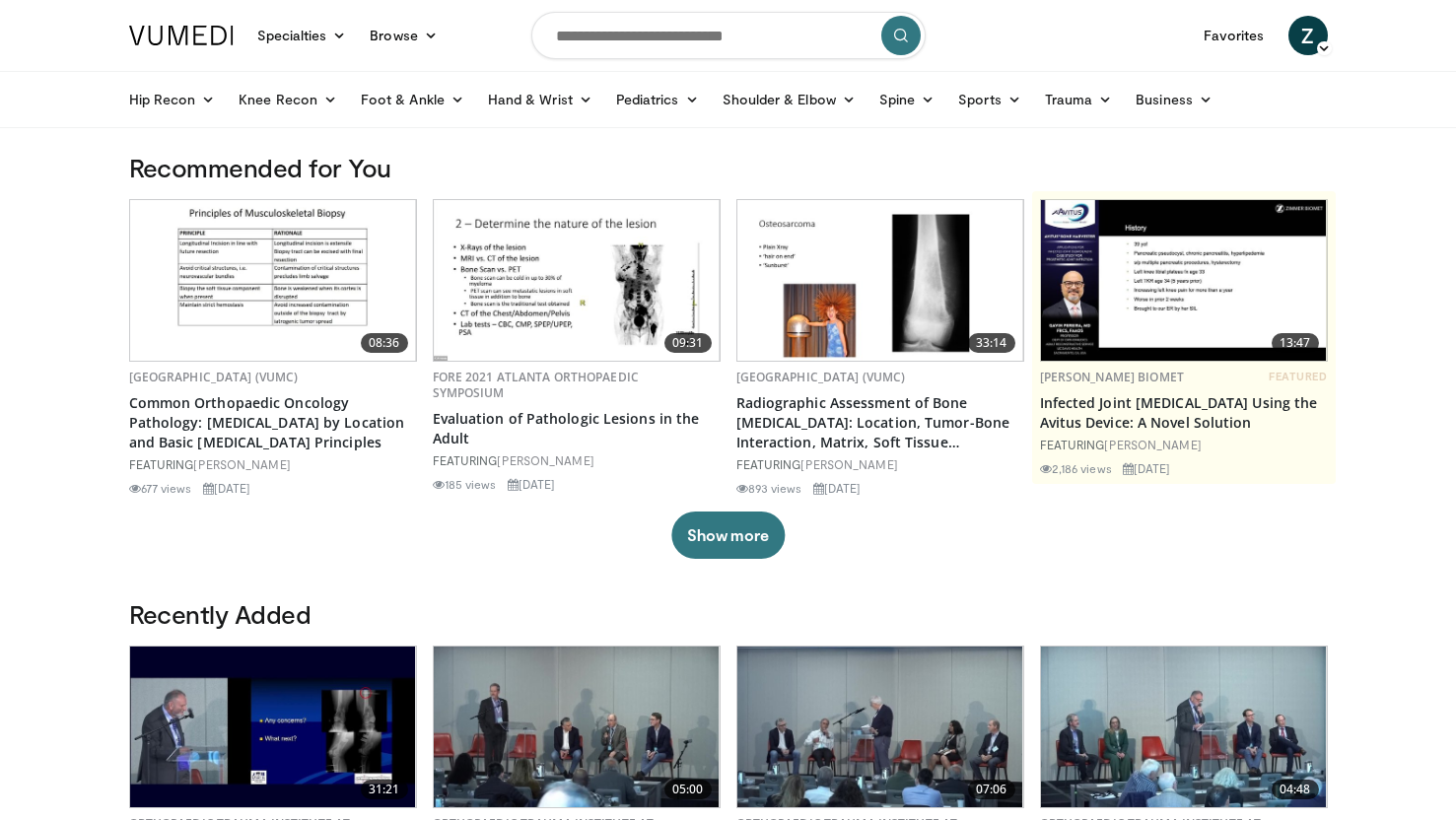 scroll, scrollTop: 0, scrollLeft: 0, axis: both 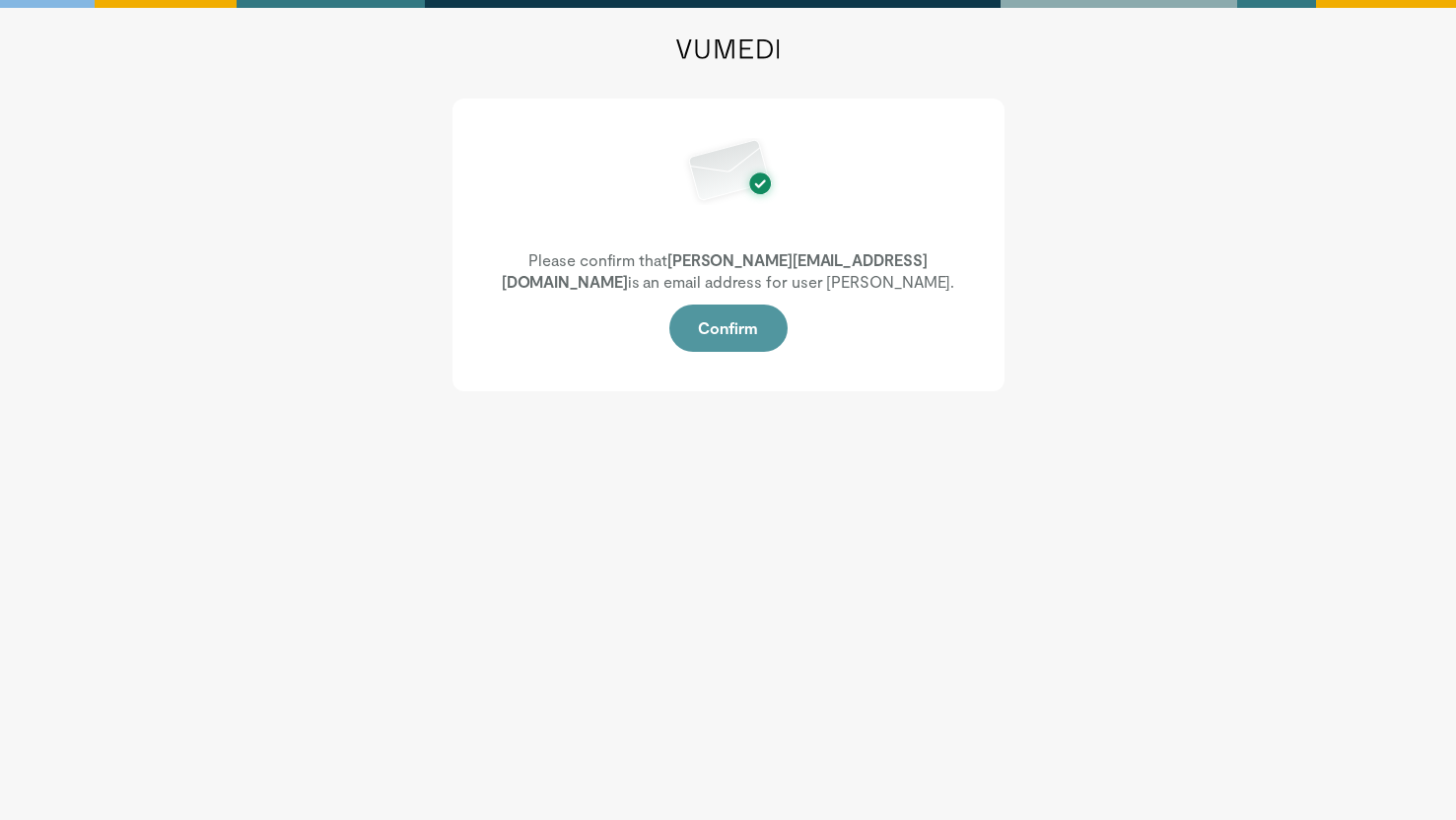 click on "Confirm" at bounding box center (728, 328) 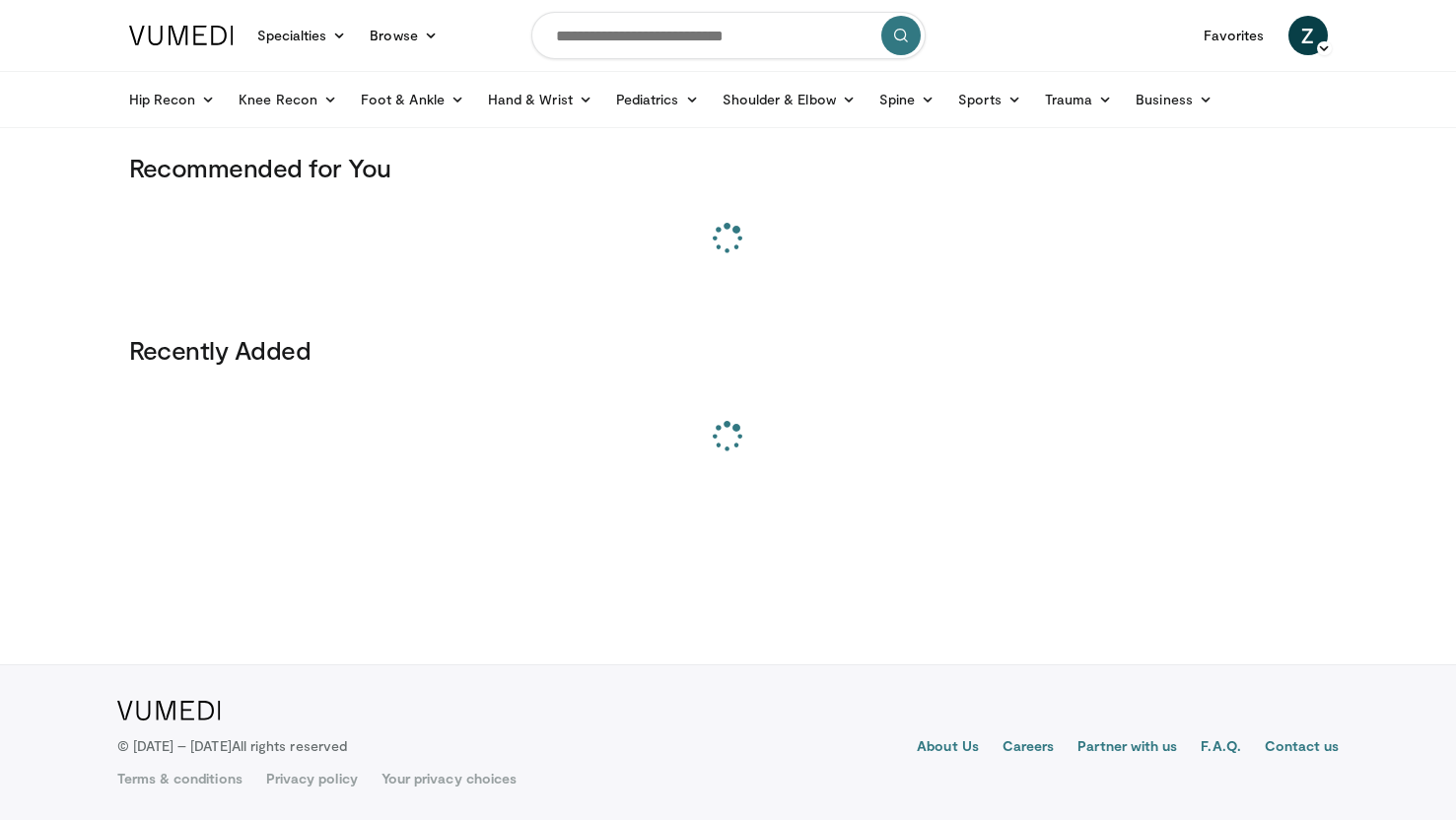scroll, scrollTop: 0, scrollLeft: 0, axis: both 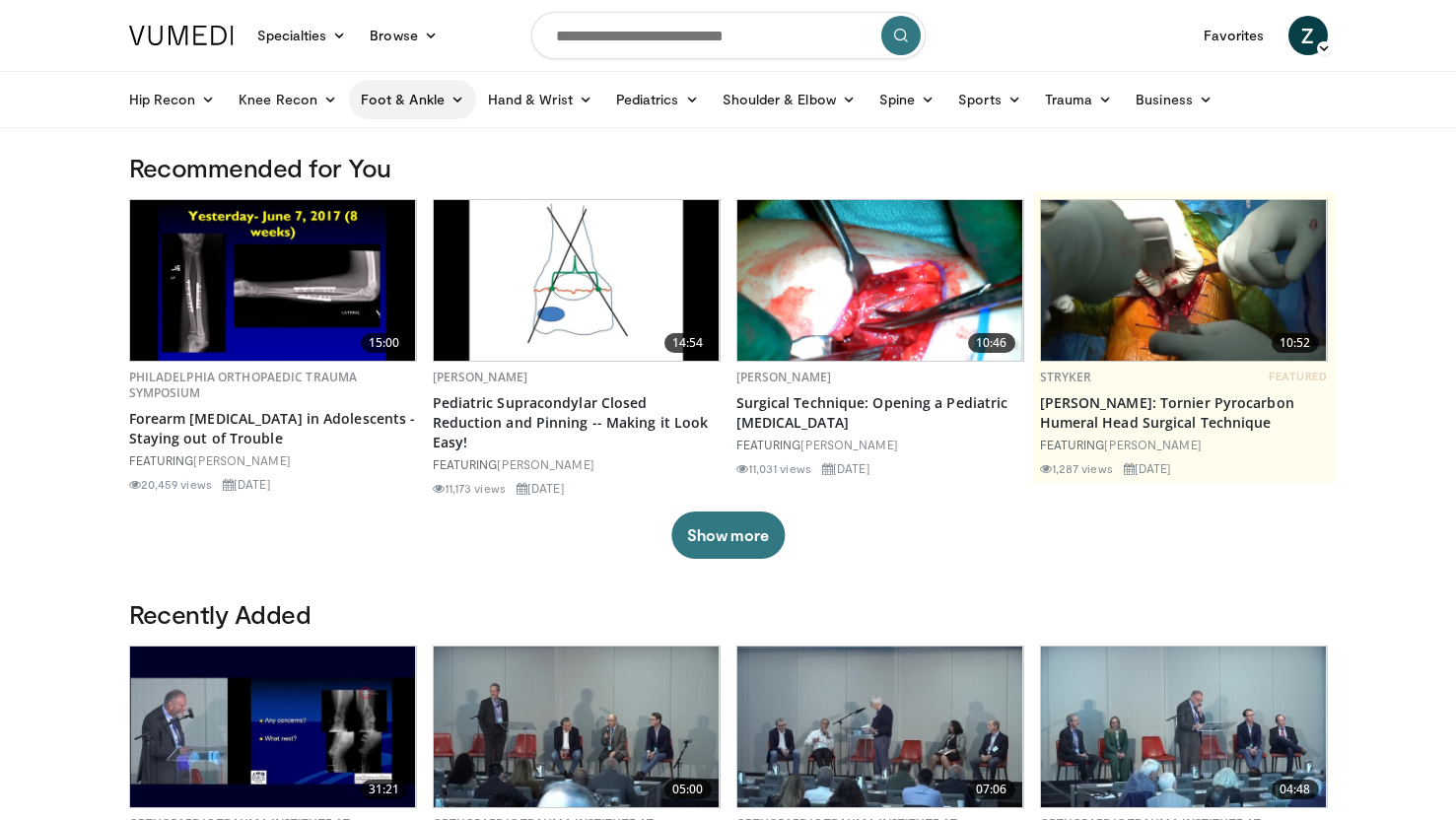 click on "Foot & Ankle" at bounding box center (412, 100) 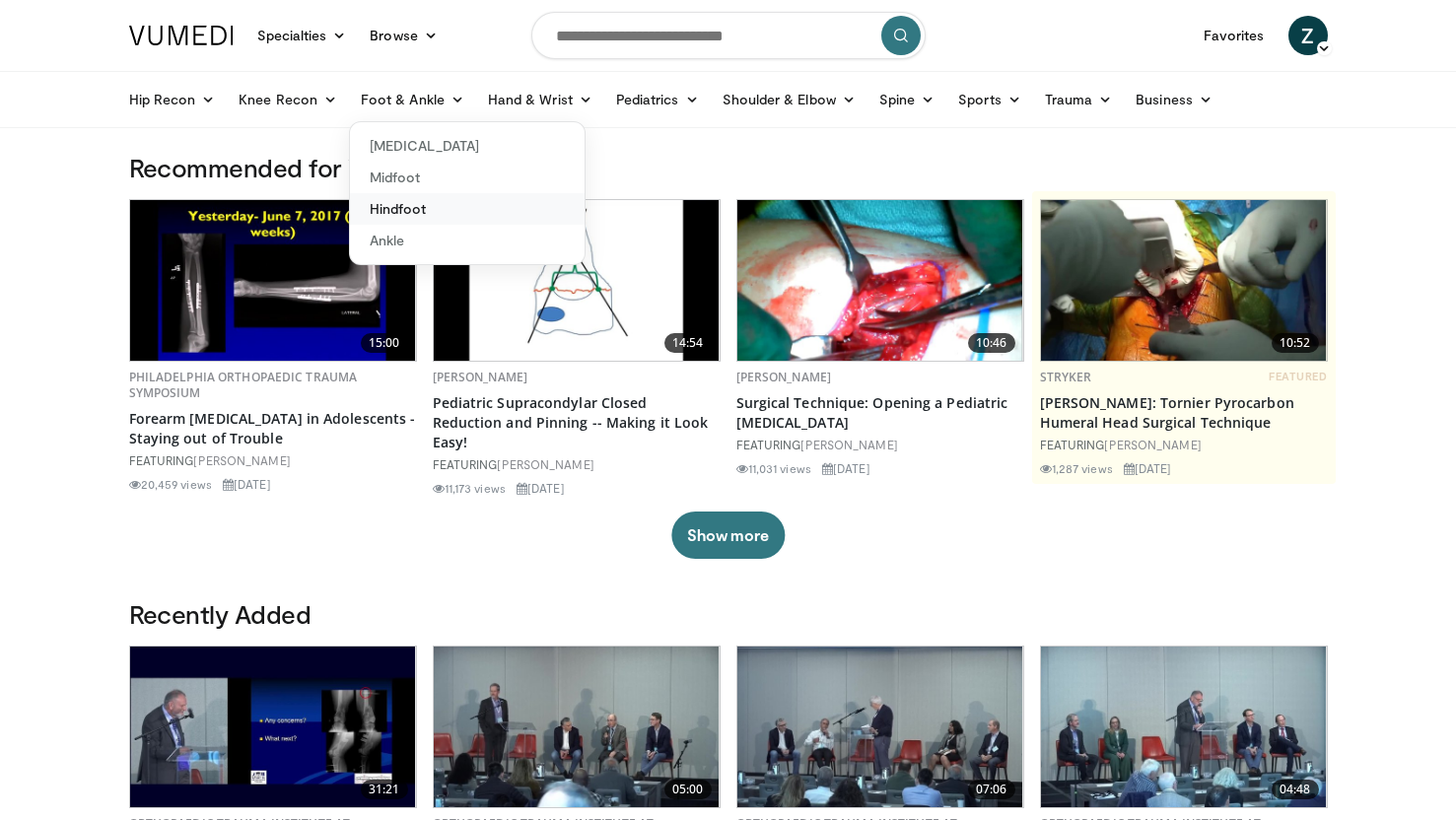 click on "Hindfoot" at bounding box center [467, 209] 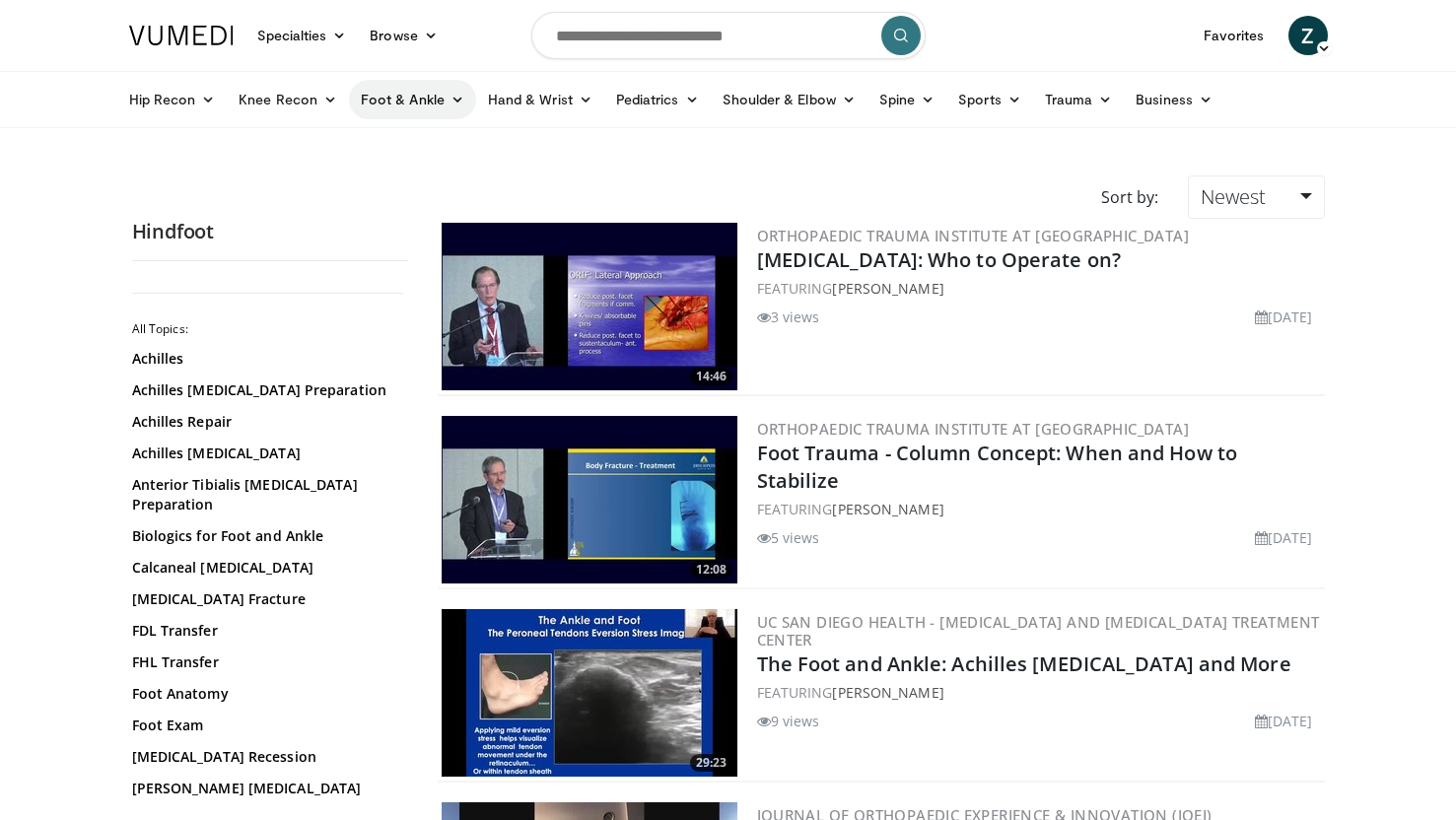 scroll, scrollTop: 0, scrollLeft: 0, axis: both 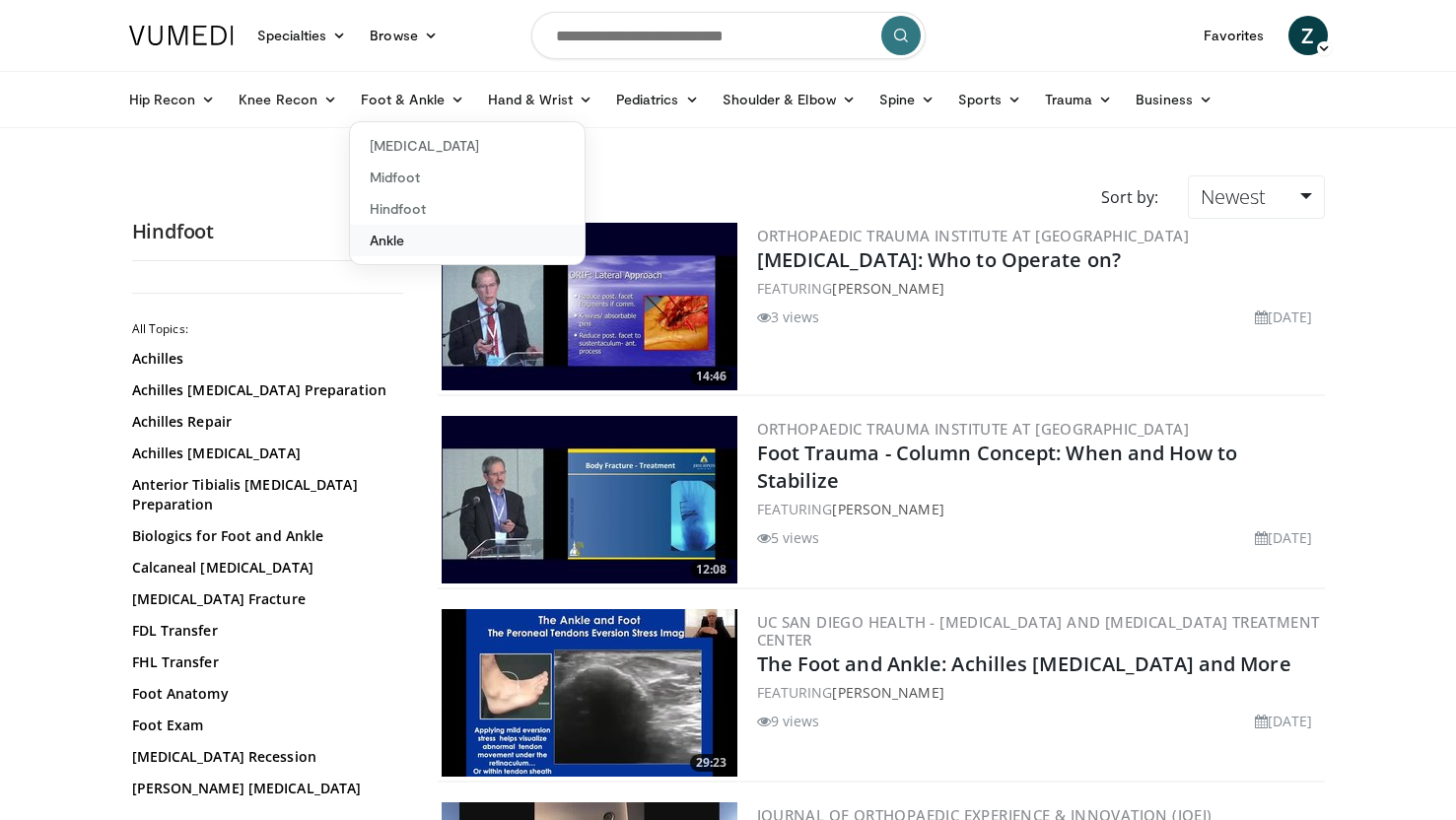 click on "Ankle" at bounding box center [467, 240] 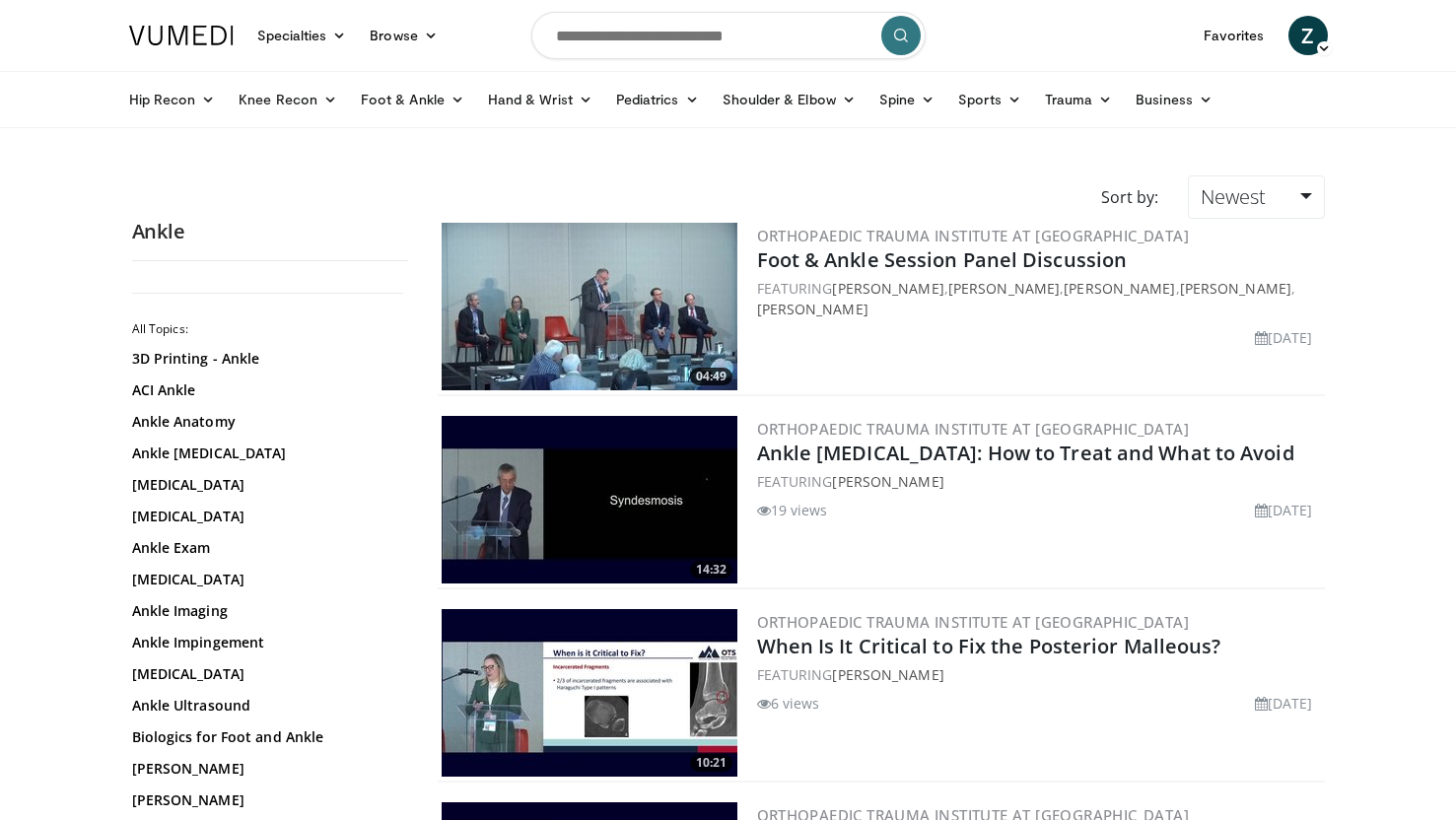 scroll, scrollTop: 0, scrollLeft: 0, axis: both 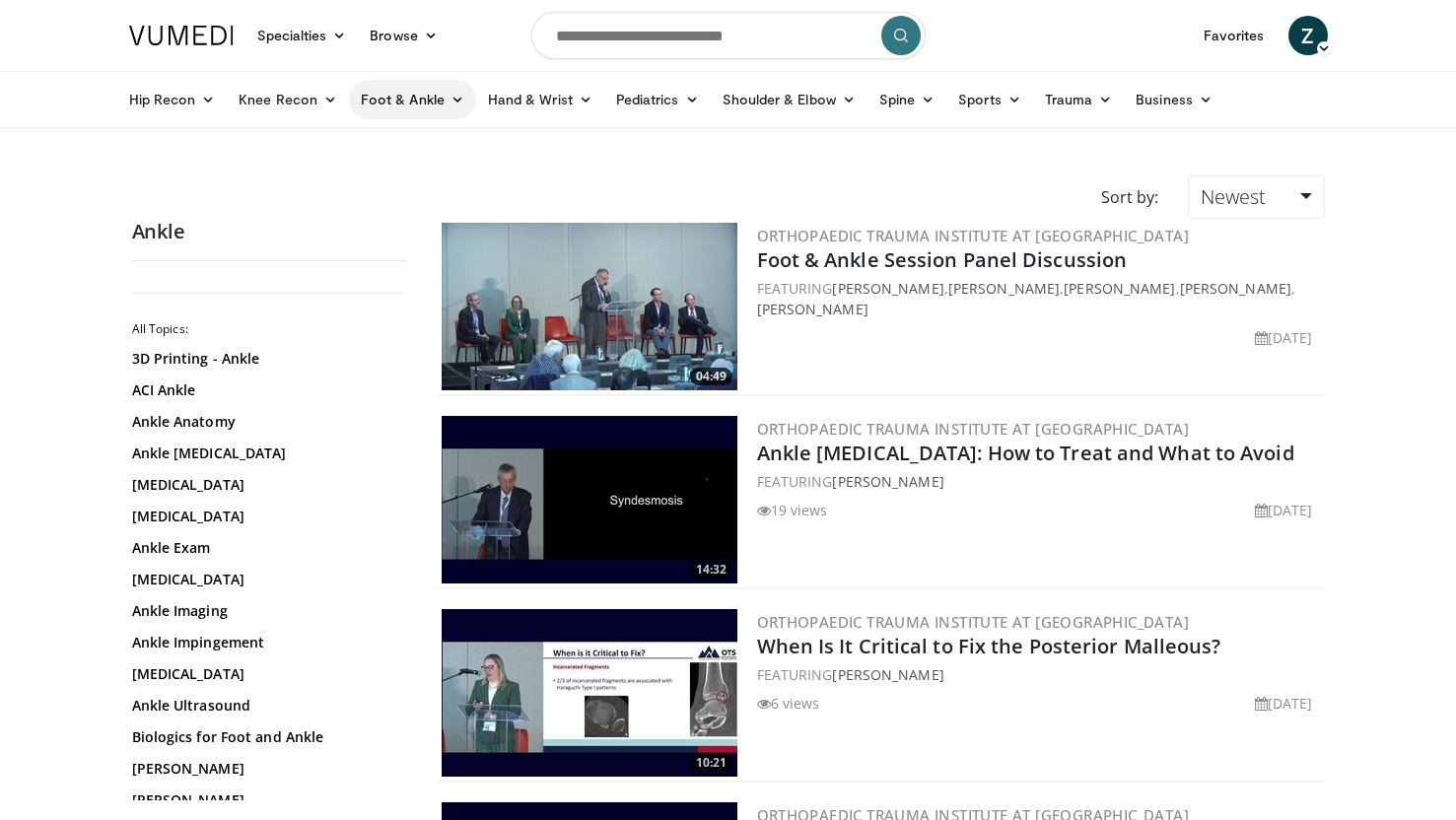 click on "Foot & Ankle" at bounding box center [412, 100] 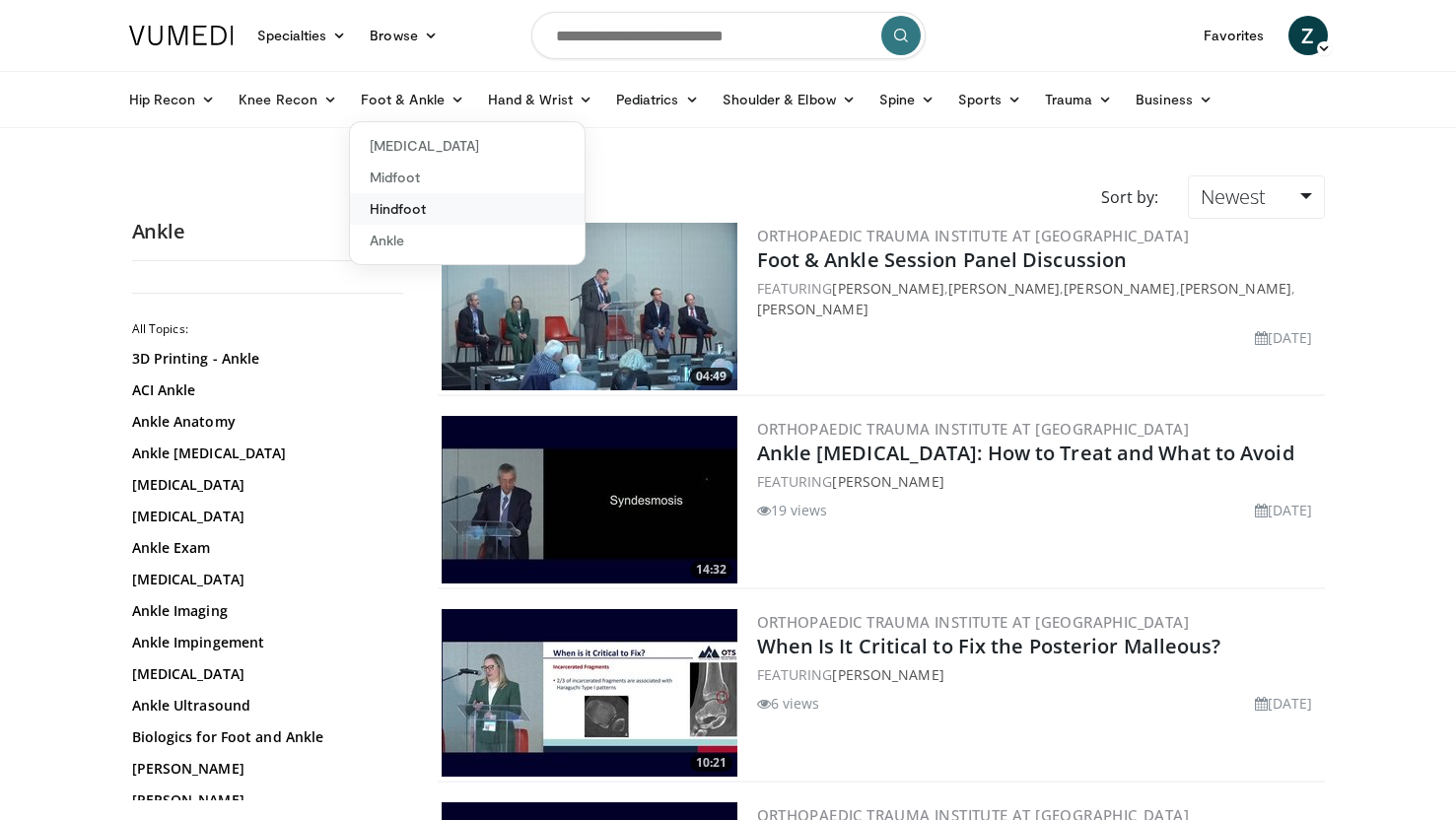 click on "Hindfoot" at bounding box center (467, 209) 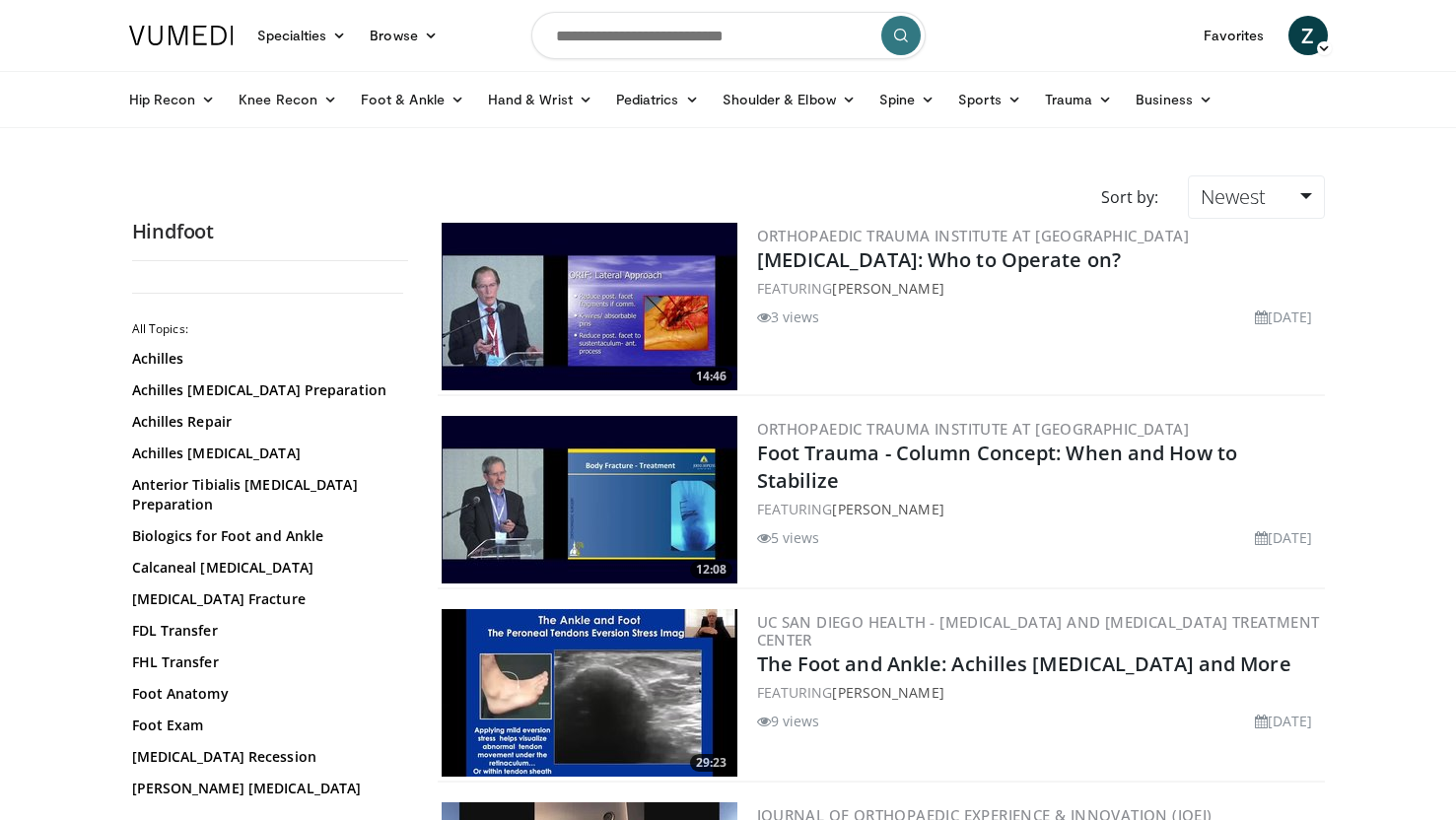 scroll, scrollTop: 0, scrollLeft: 0, axis: both 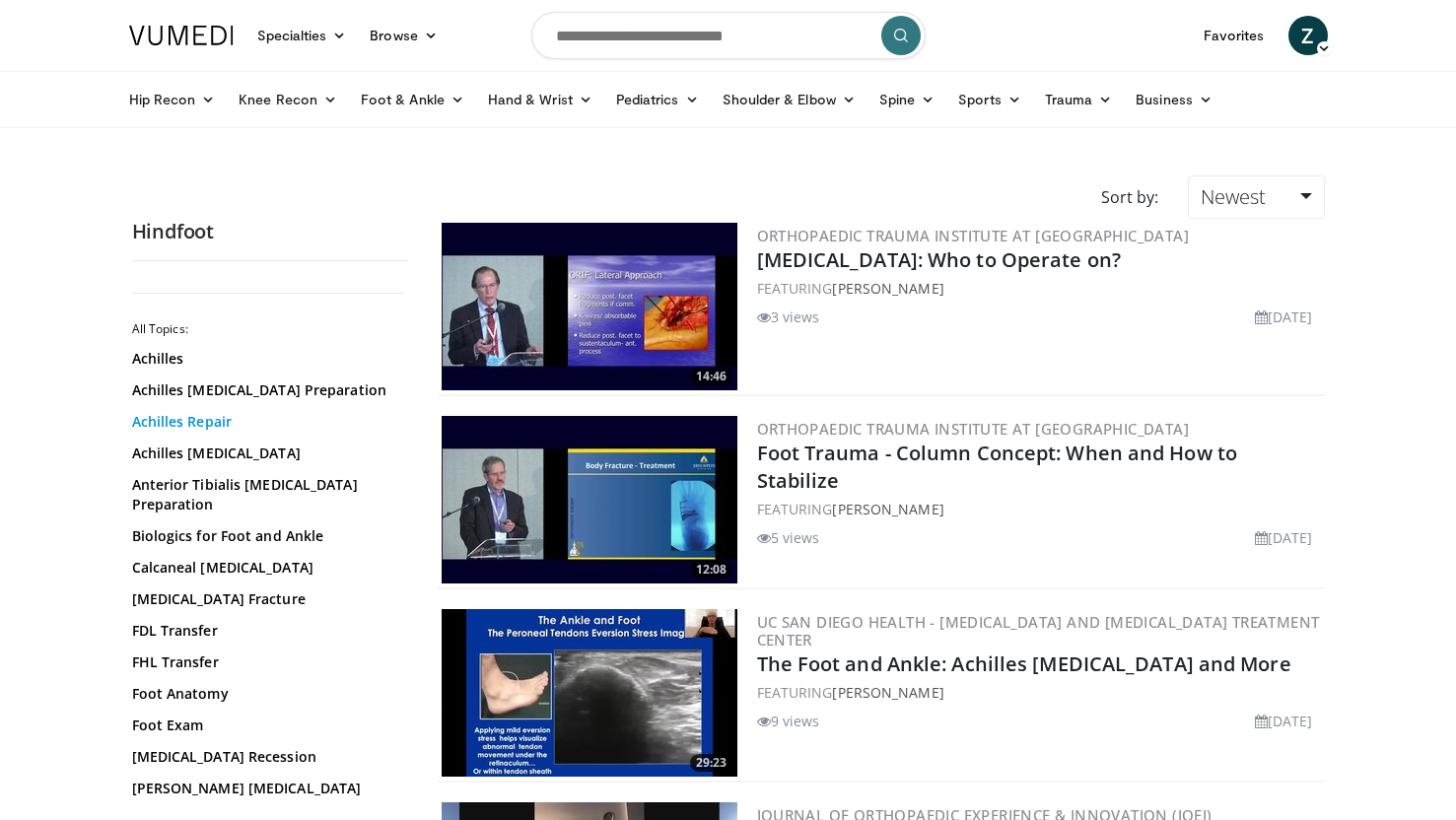 click on "Achilles Repair" at bounding box center (265, 422) 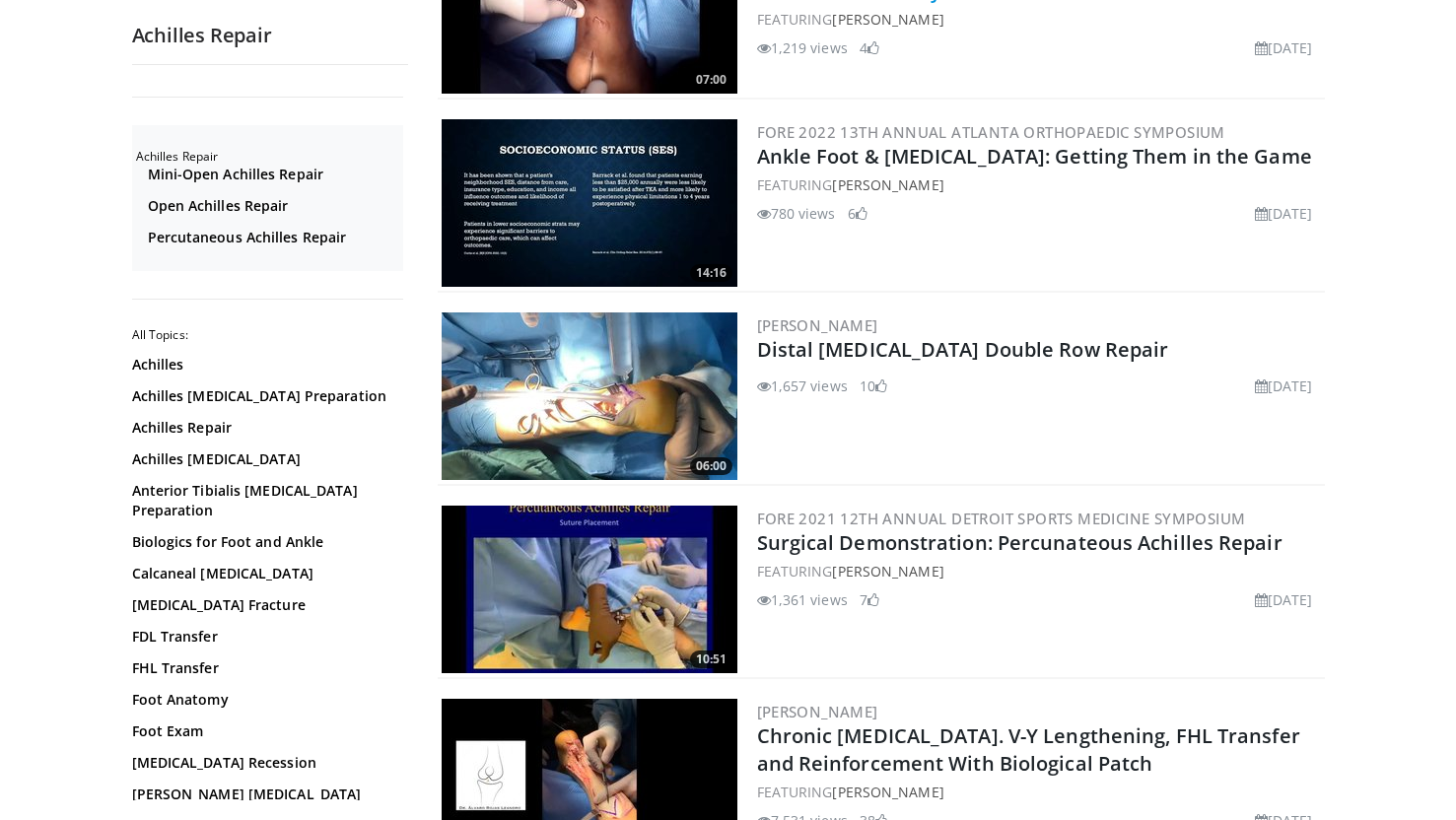 scroll, scrollTop: 4315, scrollLeft: 0, axis: vertical 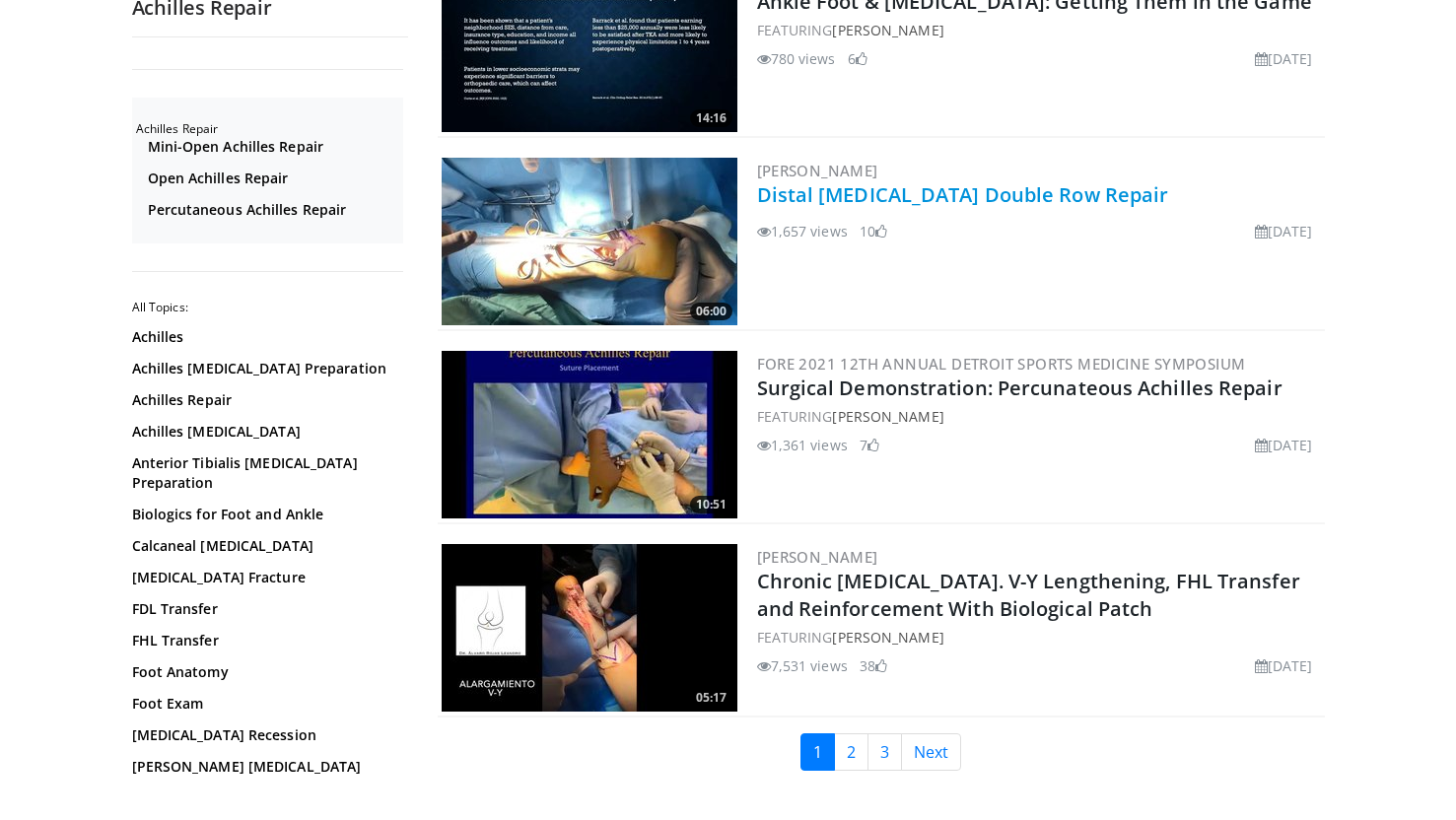 click on "Distal [MEDICAL_DATA] Double Row Repair" at bounding box center [963, 194] 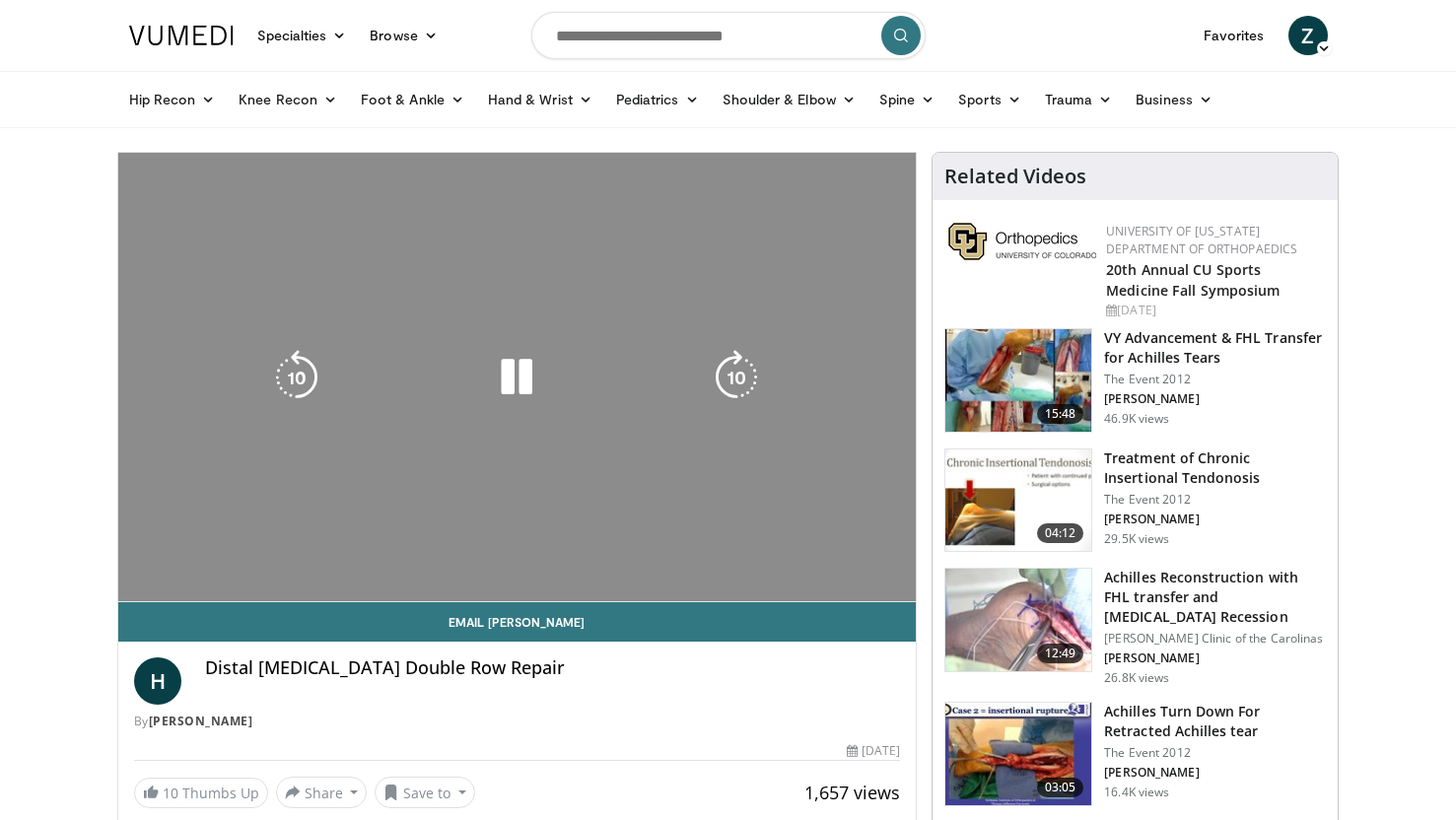 scroll, scrollTop: 0, scrollLeft: 0, axis: both 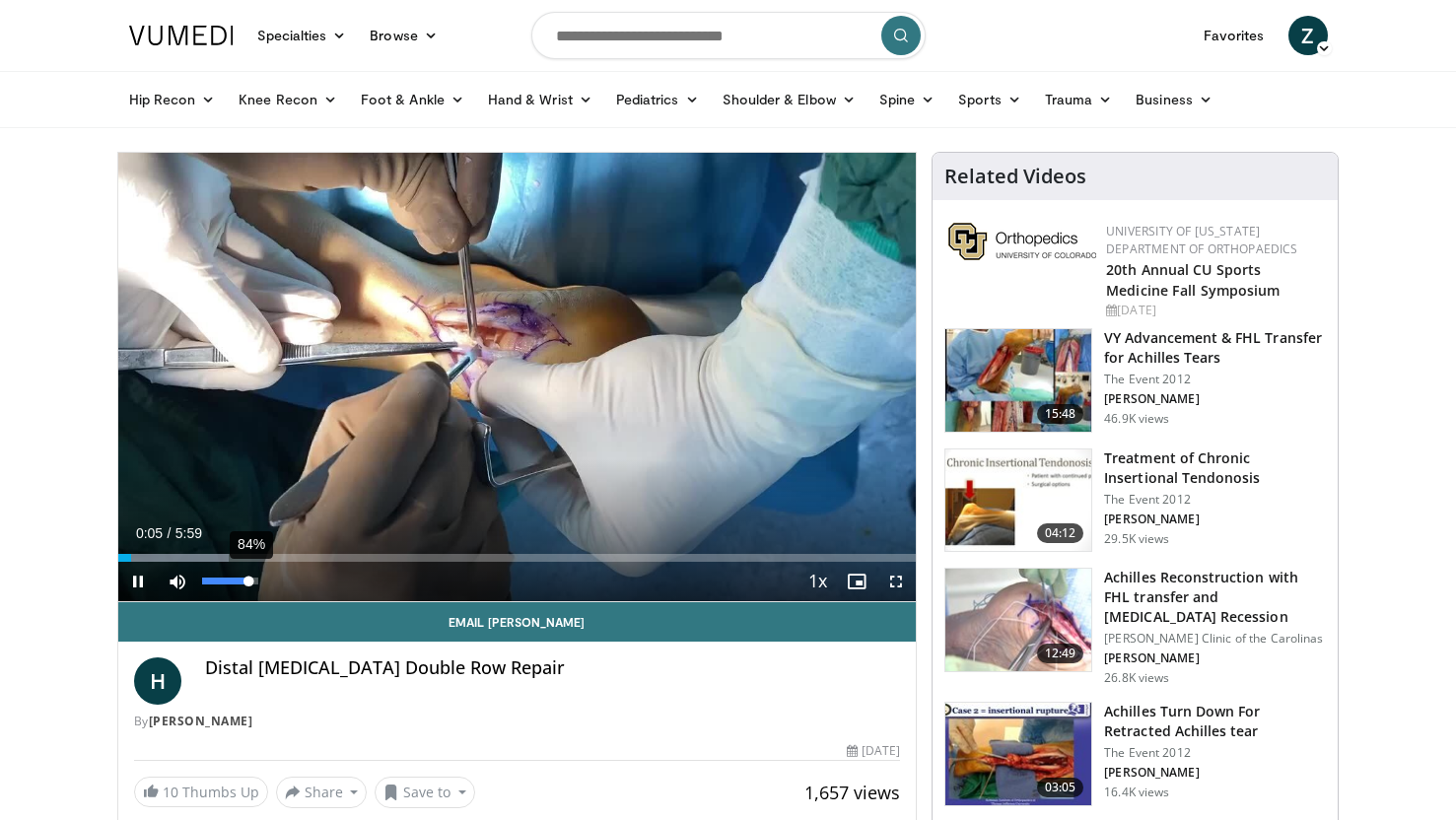 drag, startPoint x: 226, startPoint y: 581, endPoint x: 259, endPoint y: 581, distance: 33 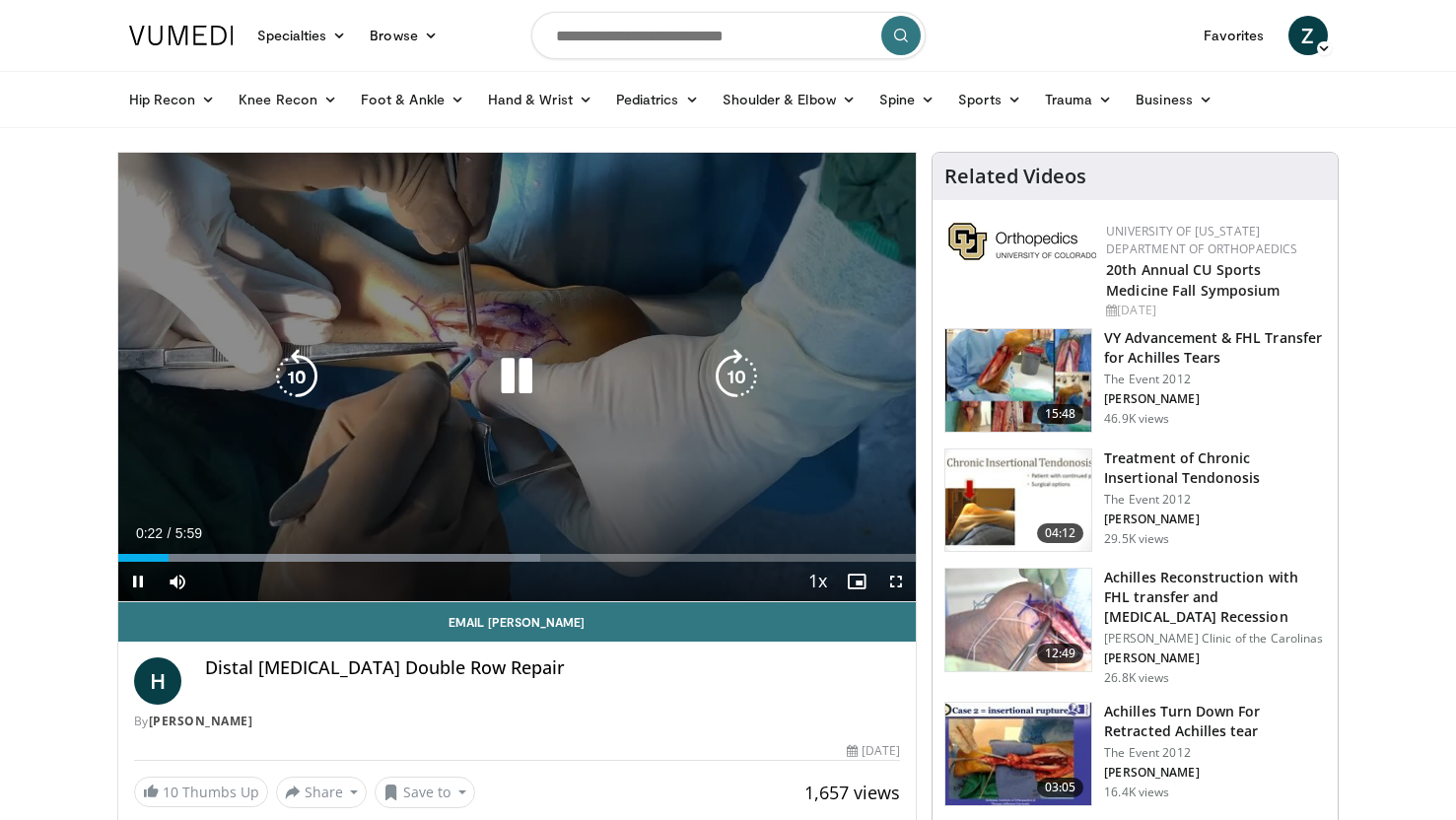 click on "10 seconds
Tap to unmute" at bounding box center [518, 376] 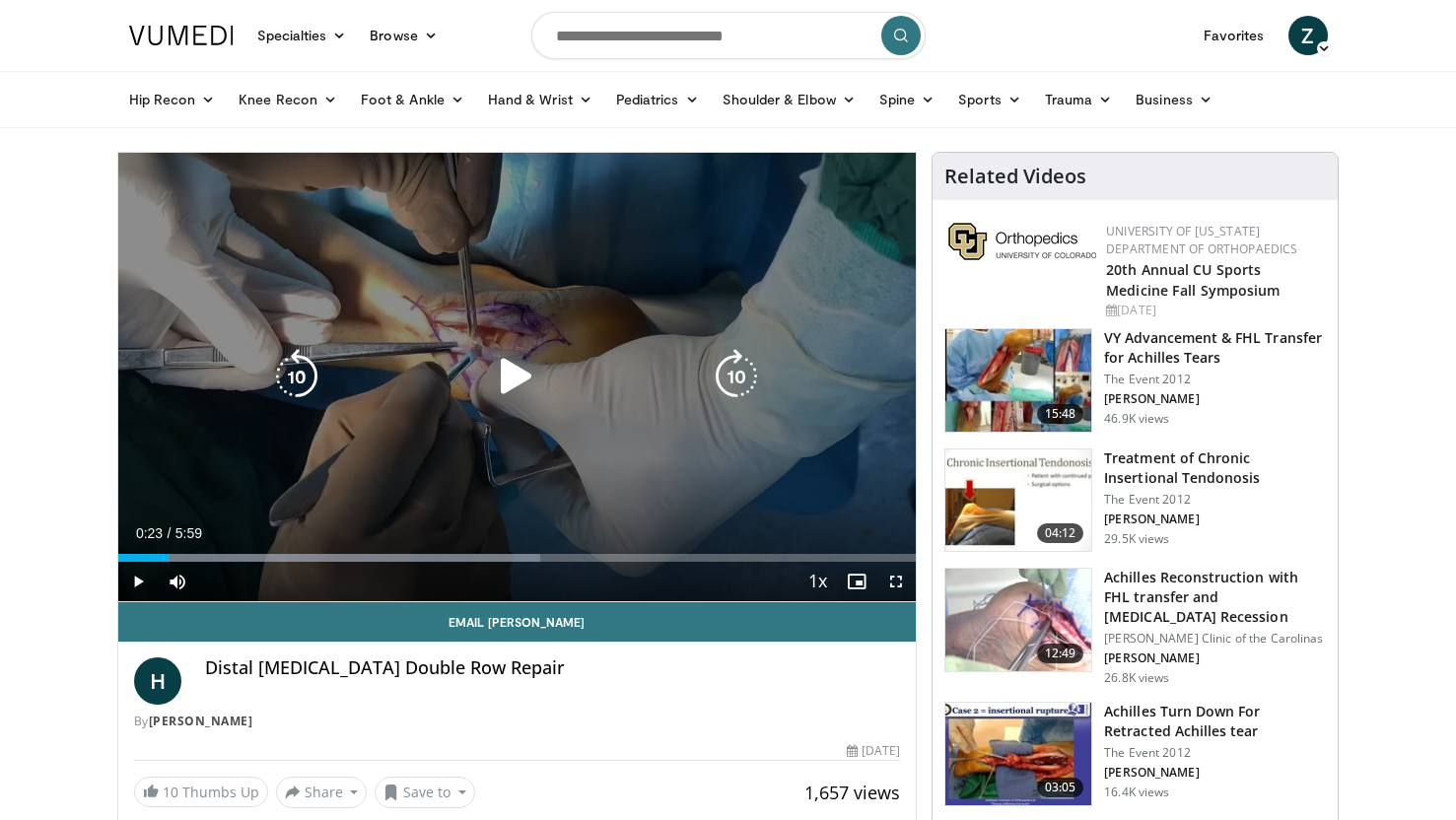 click on "10 seconds
Tap to unmute" at bounding box center (518, 376) 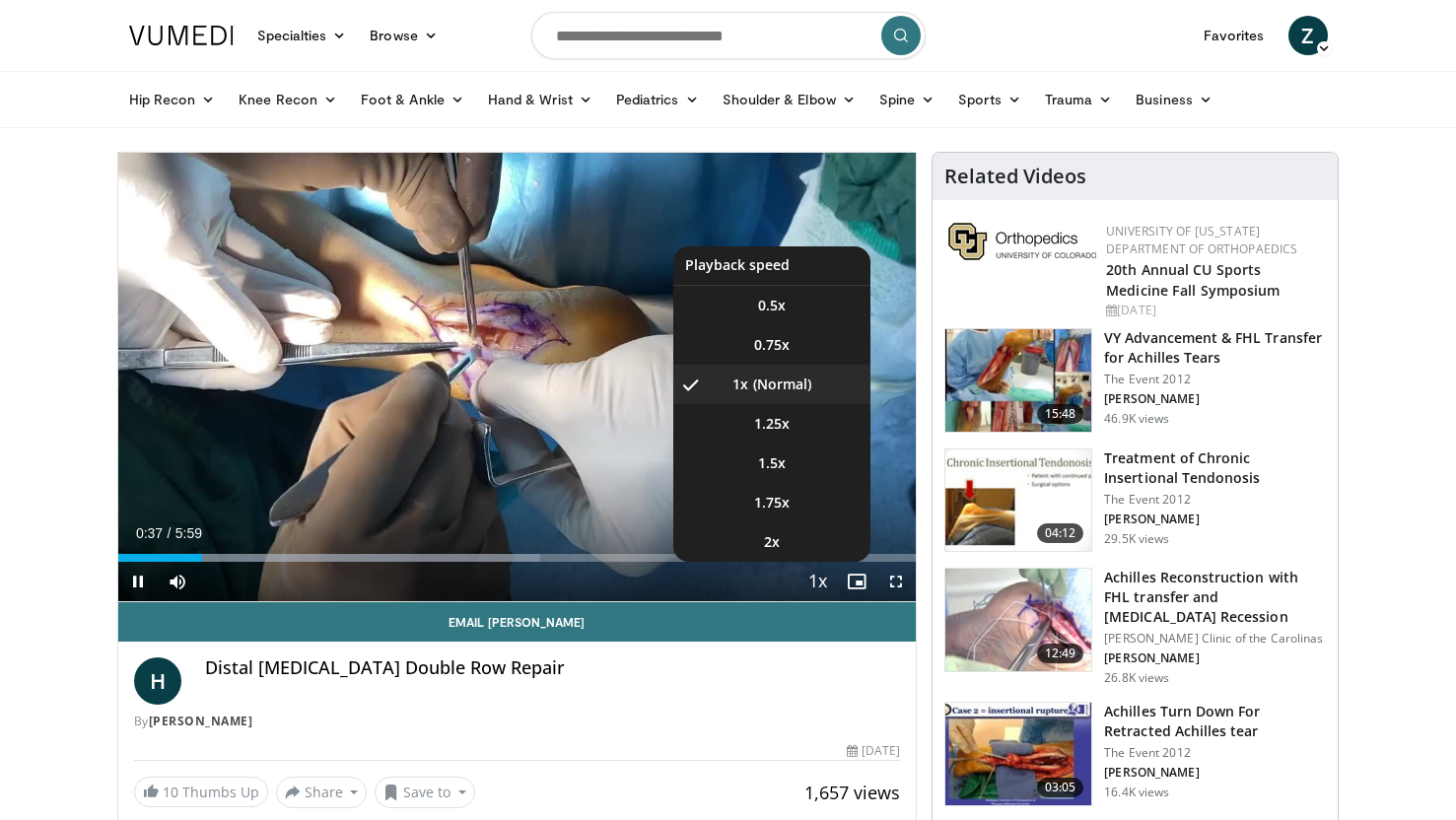 click at bounding box center [817, 582] 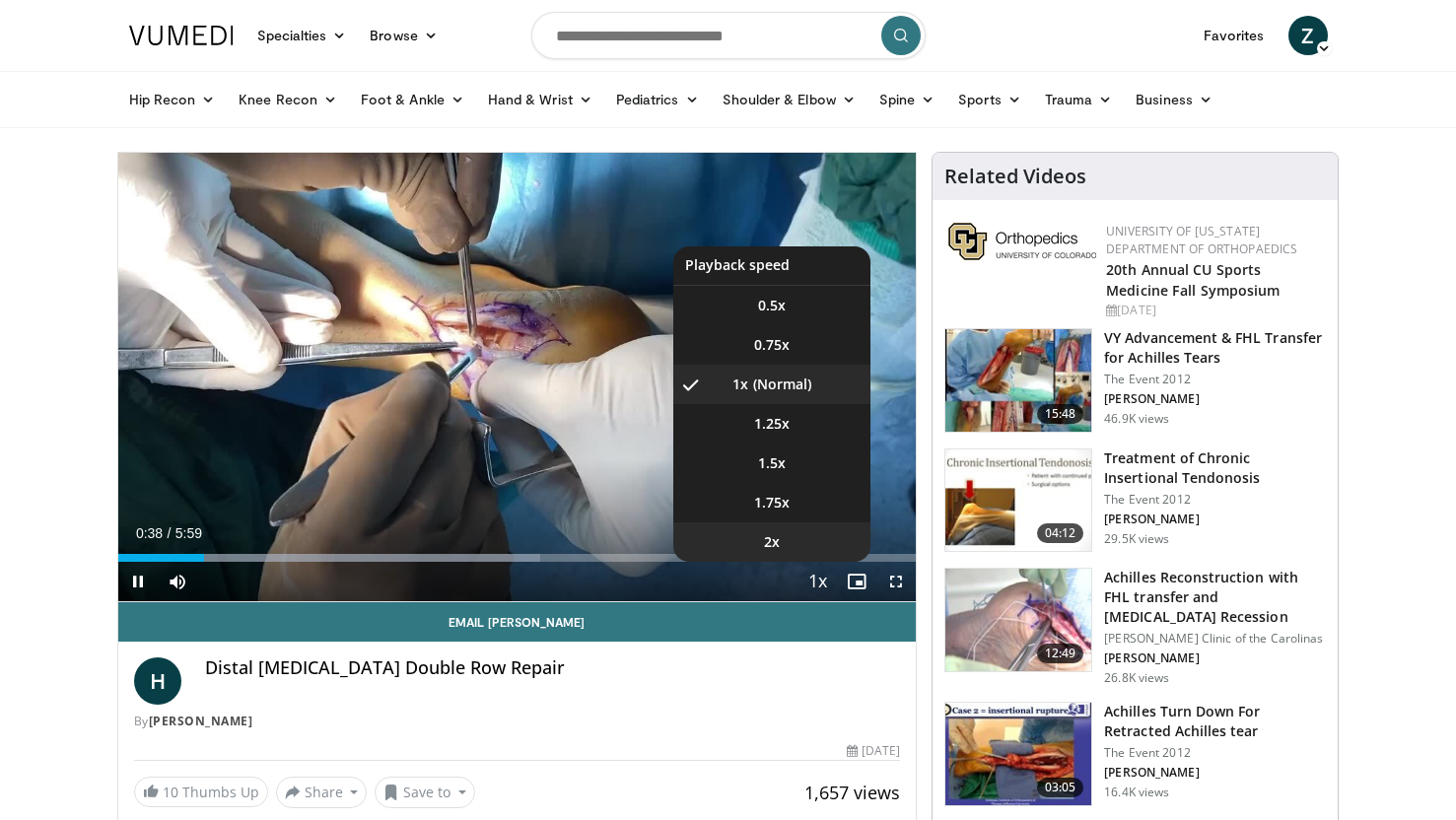 click on "2x" at bounding box center (772, 542) 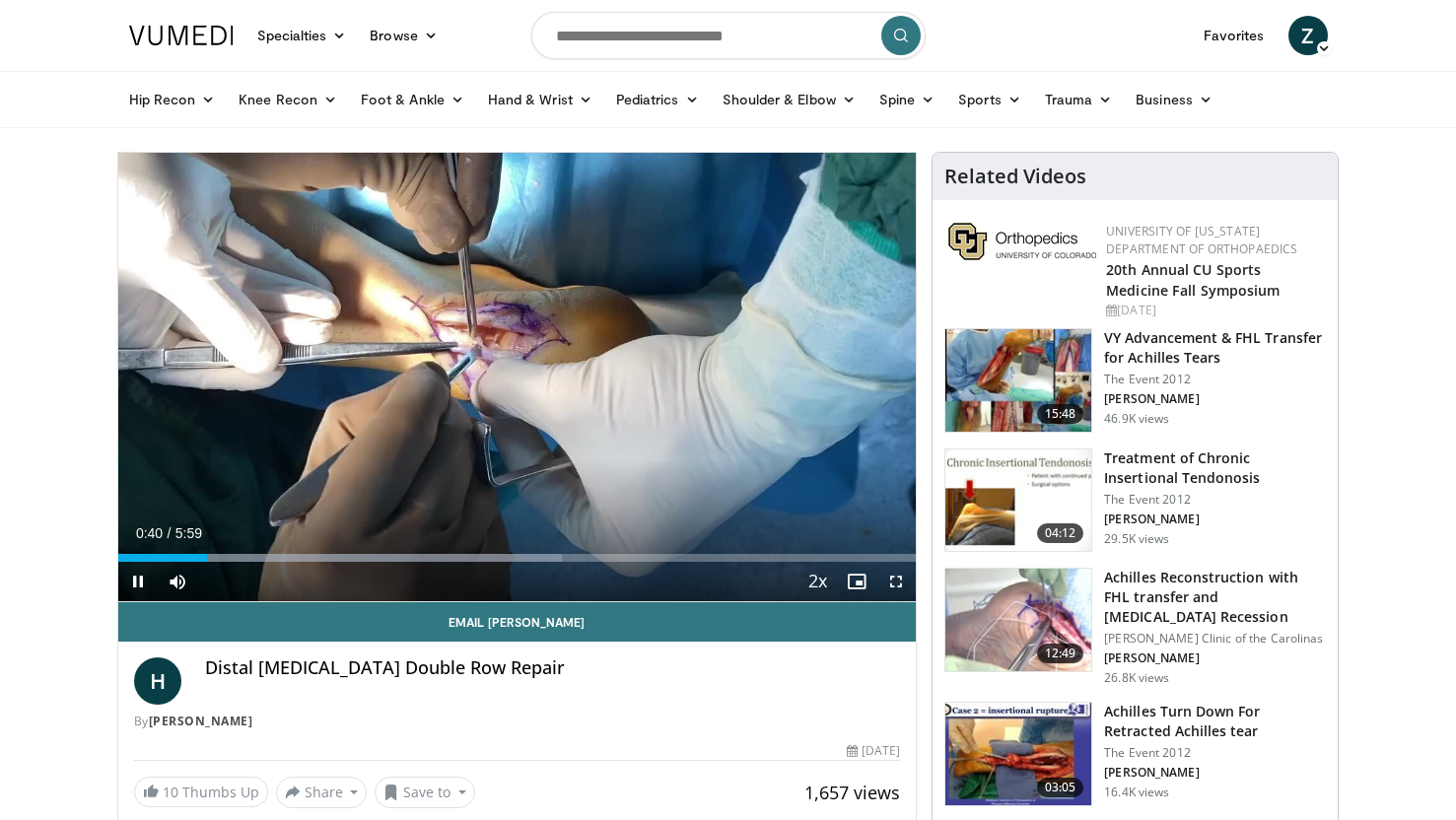 click at bounding box center (896, 581) 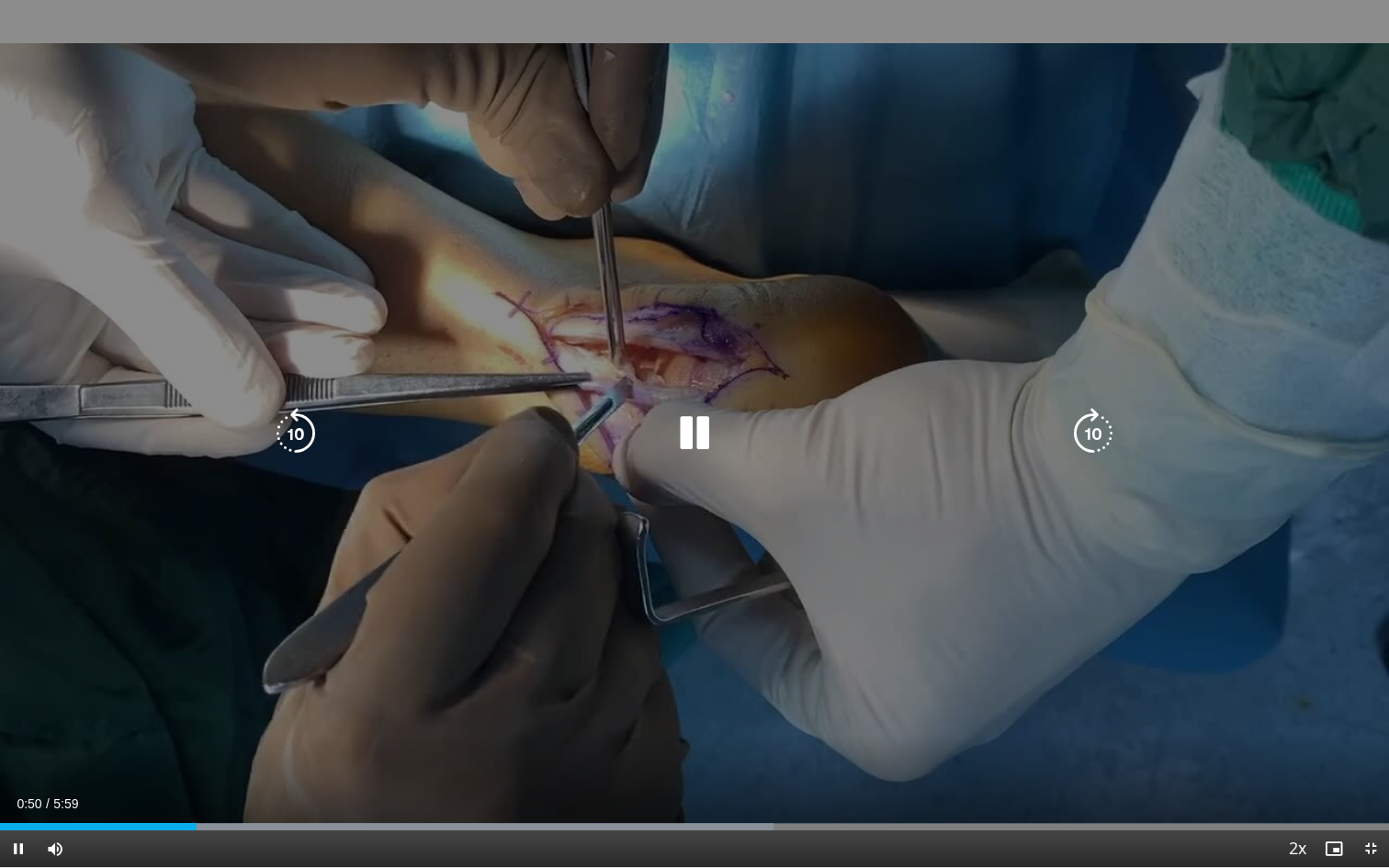 click on "10 seconds
Tap to unmute" at bounding box center (694, 434) 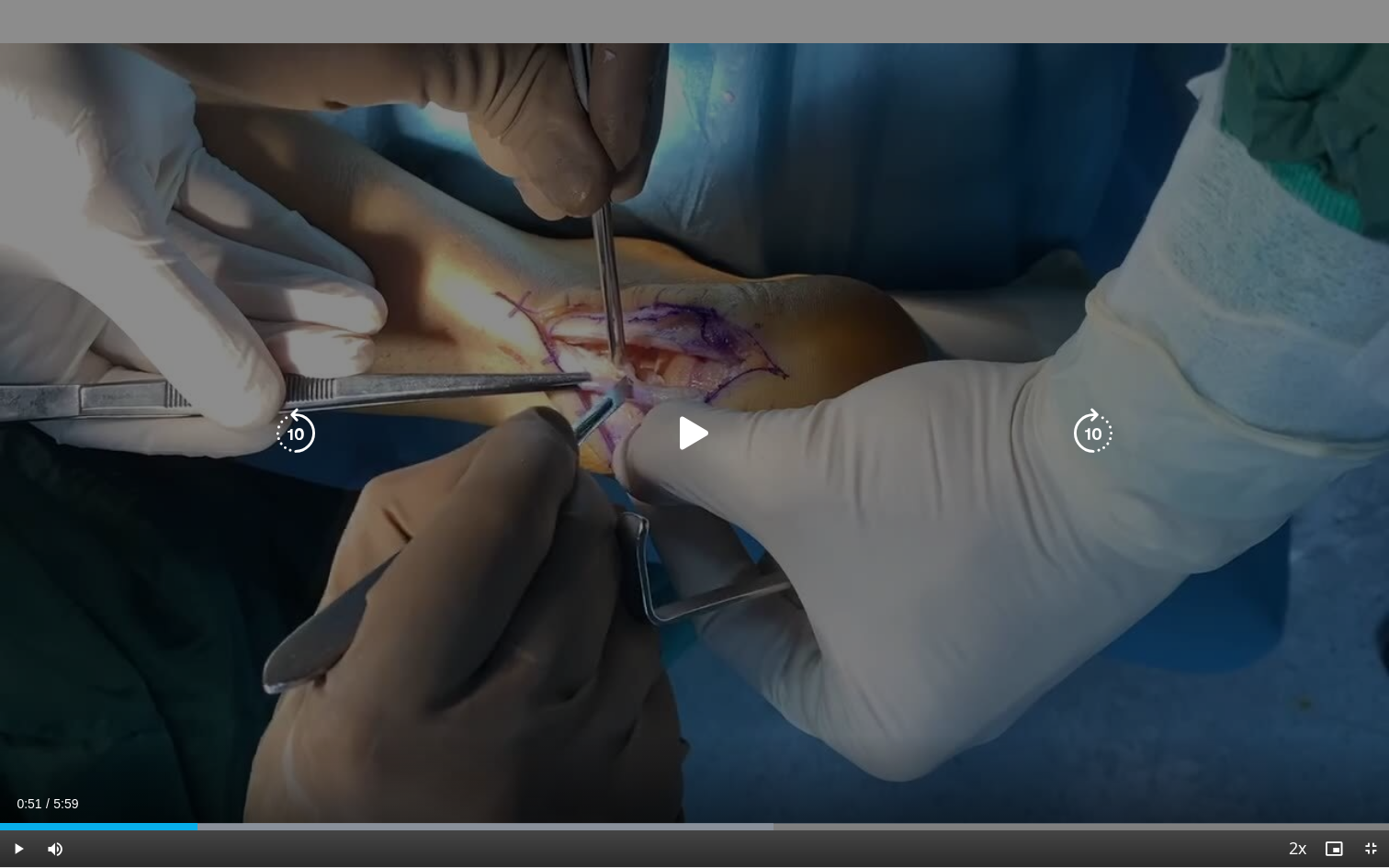 click on "10 seconds
Tap to unmute" at bounding box center (694, 434) 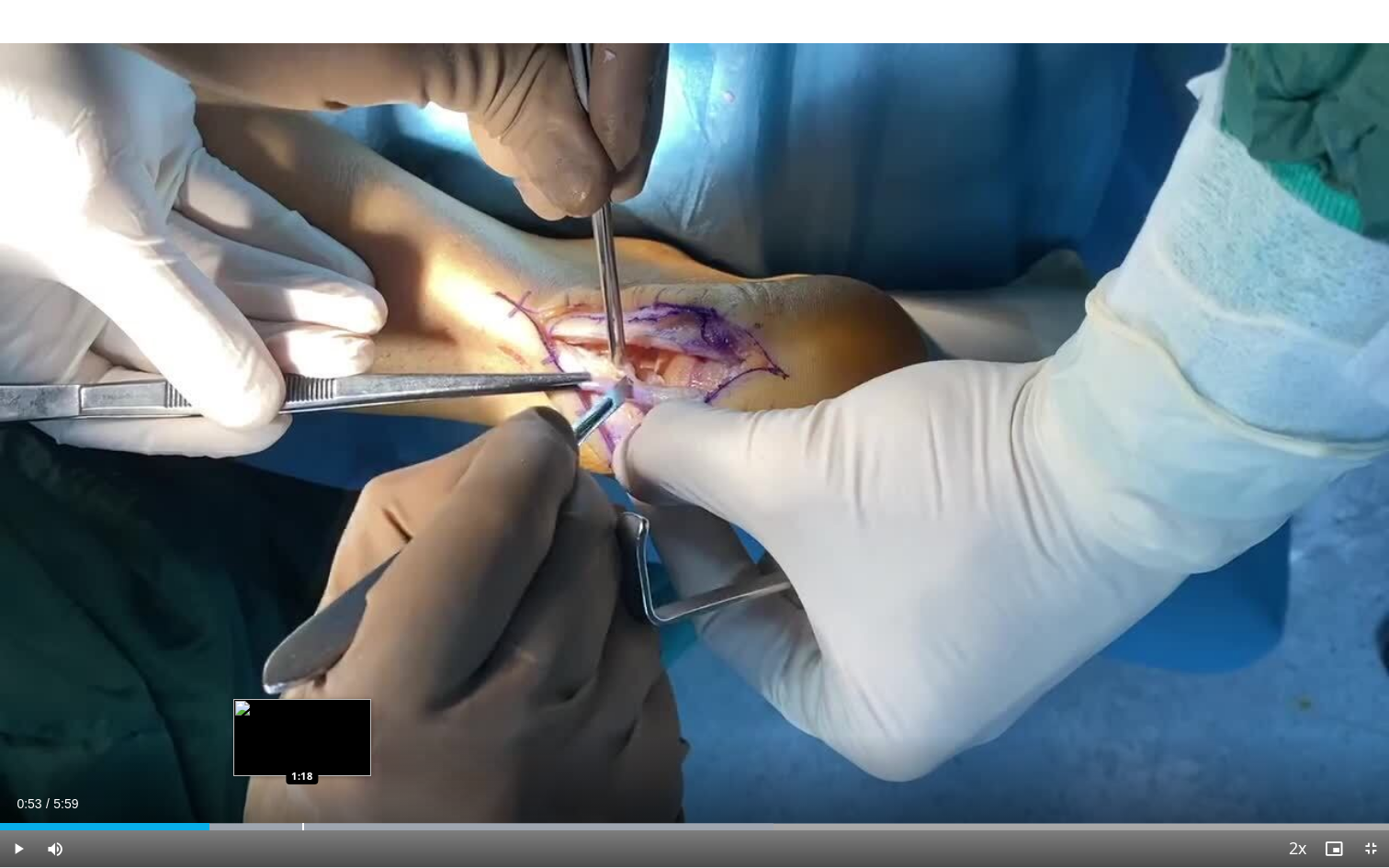 click at bounding box center [303, 827] 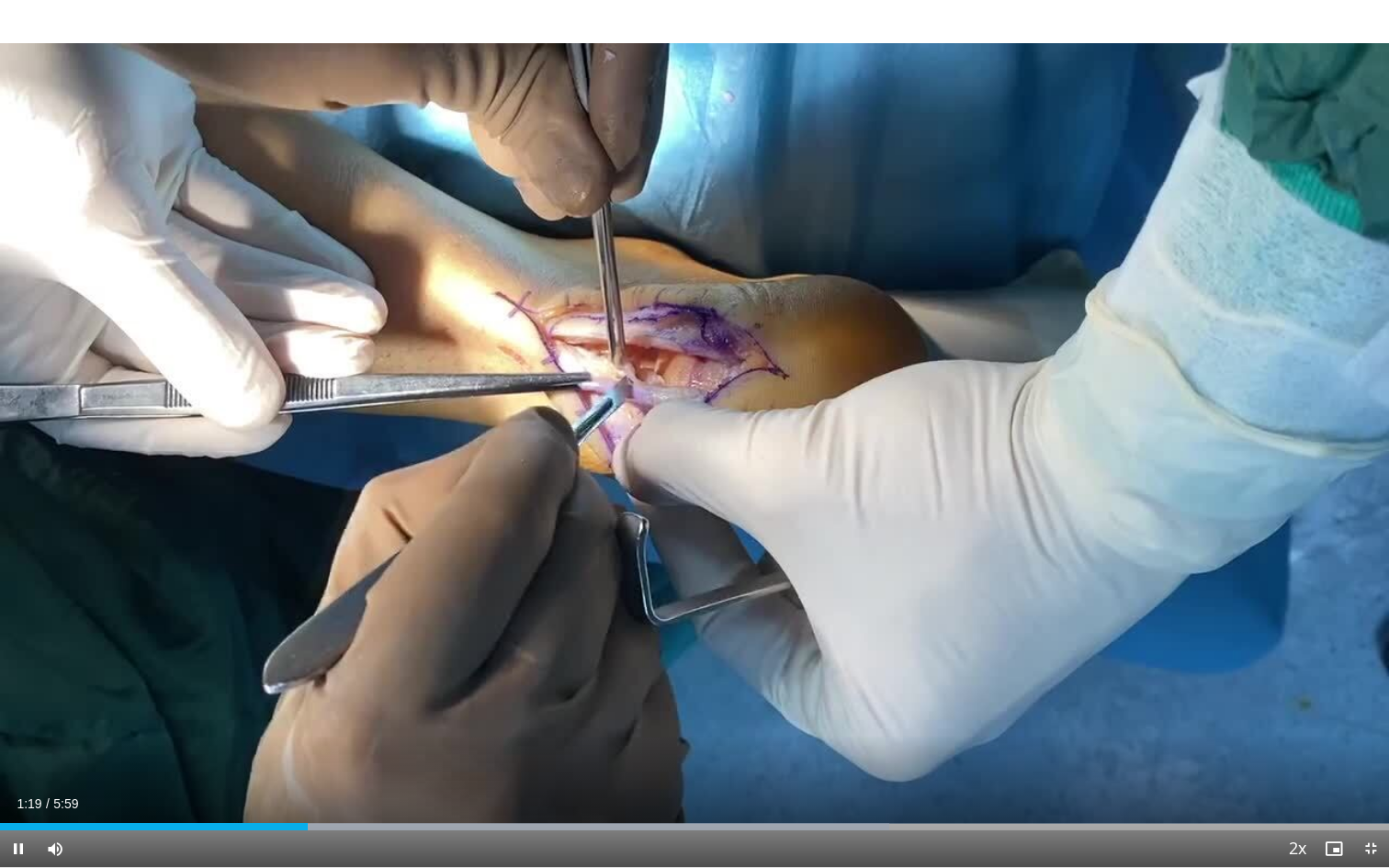click on "Current Time  1:19 / Duration  5:59 Pause Skip Backward Skip Forward Mute 100% Loaded :  64.03% 1:19 1:42 Stream Type  LIVE Seek to live, currently behind live LIVE   2x Playback Rate 0.5x 0.75x 1x 1.25x 1.5x 1.75x 2x , selected Chapters Chapters Descriptions descriptions off , selected Captions captions off , selected Audio Track Exit Fullscreen Enable picture-in-picture mode" at bounding box center [694, 849] 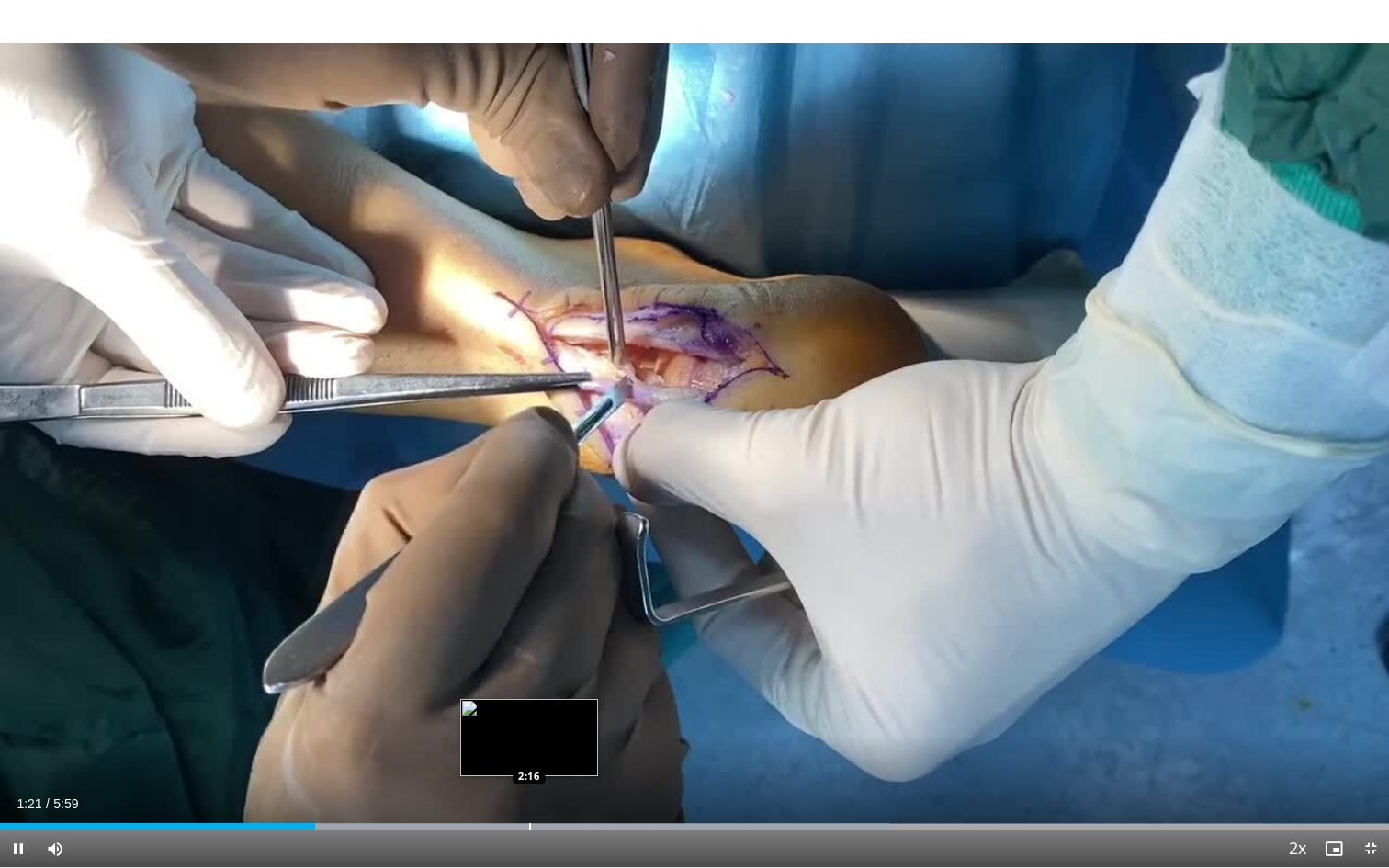 click at bounding box center [530, 827] 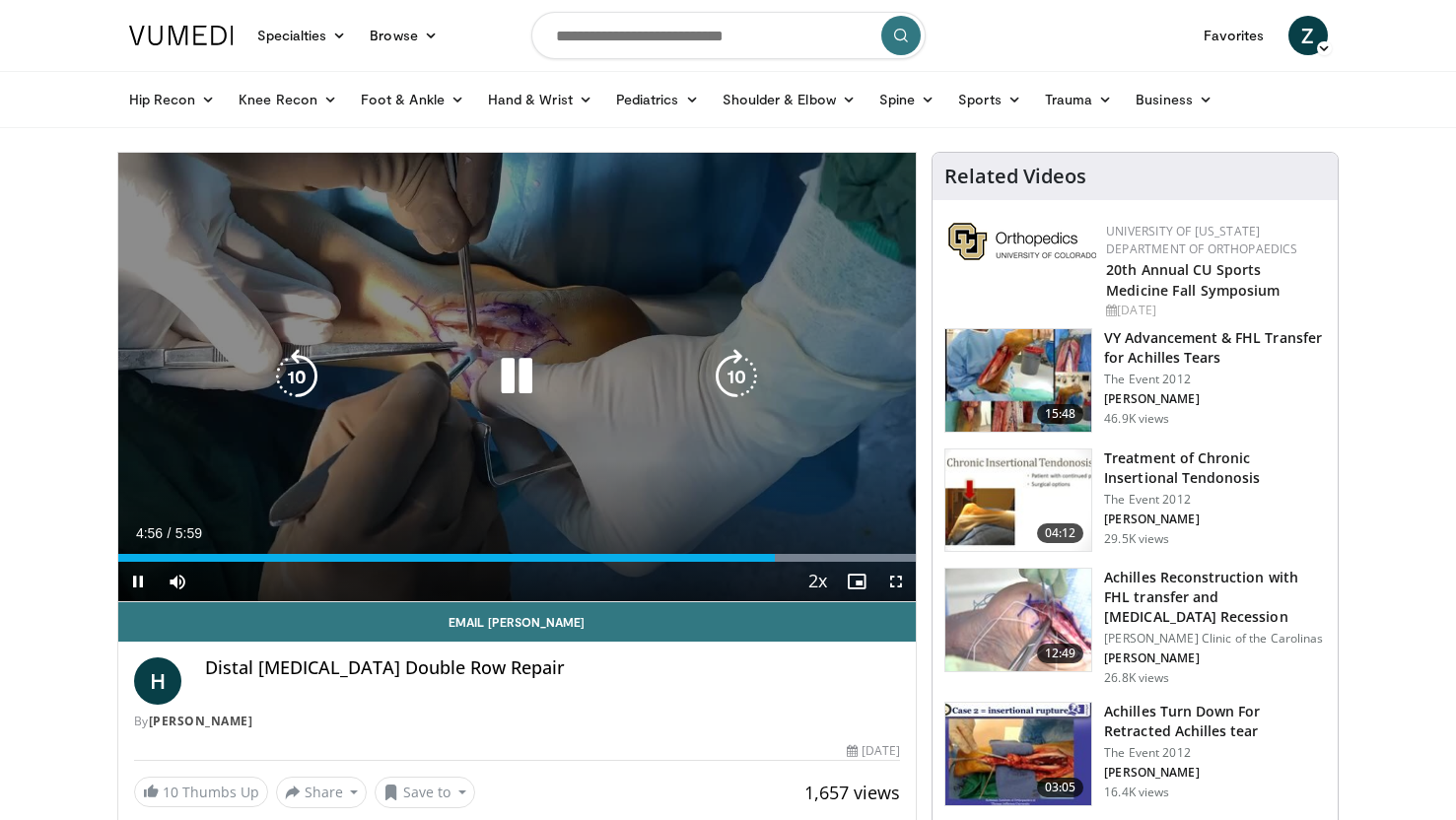 click on "10 seconds
Tap to unmute" at bounding box center [518, 376] 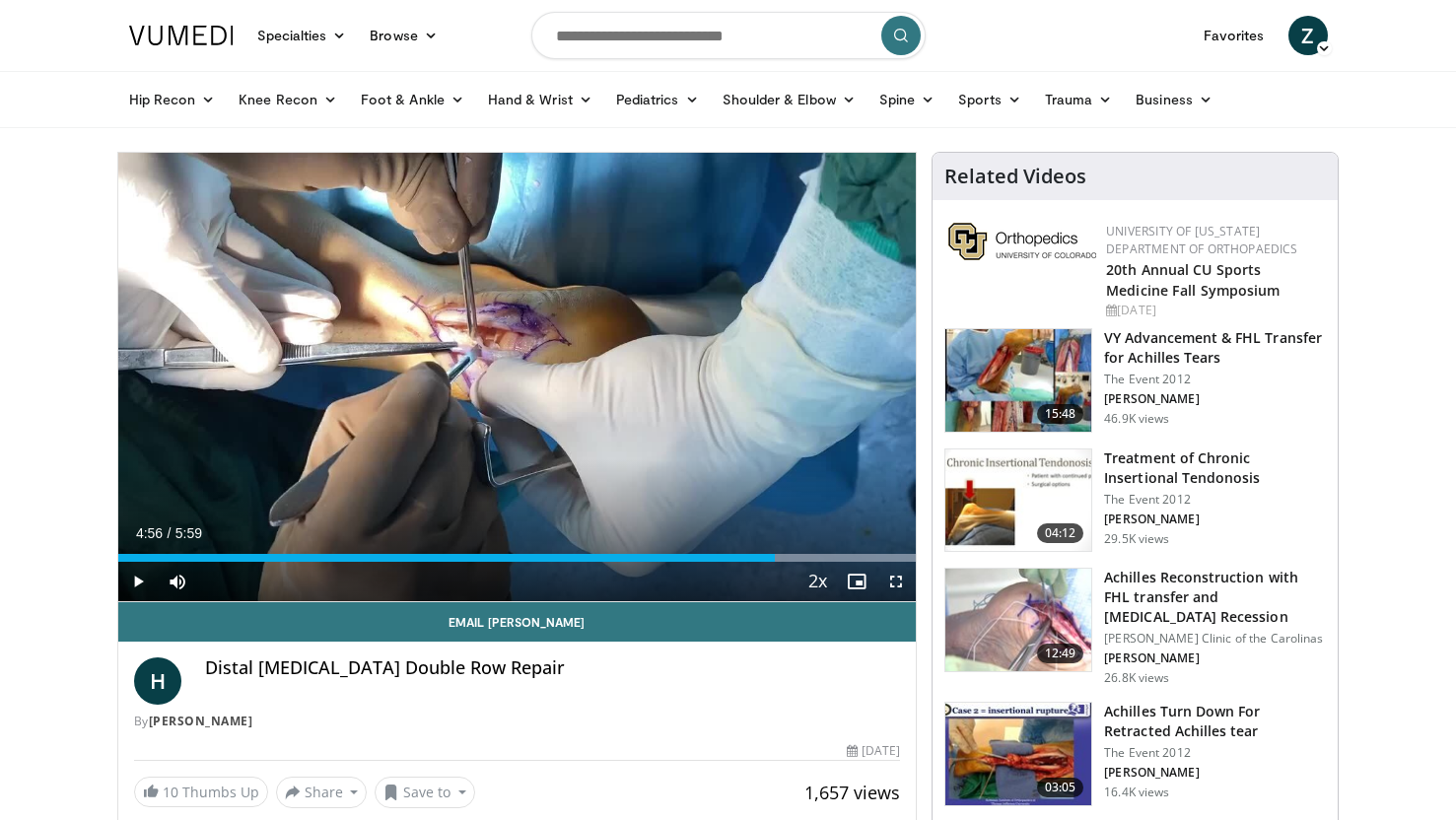 click at bounding box center (728, 35) 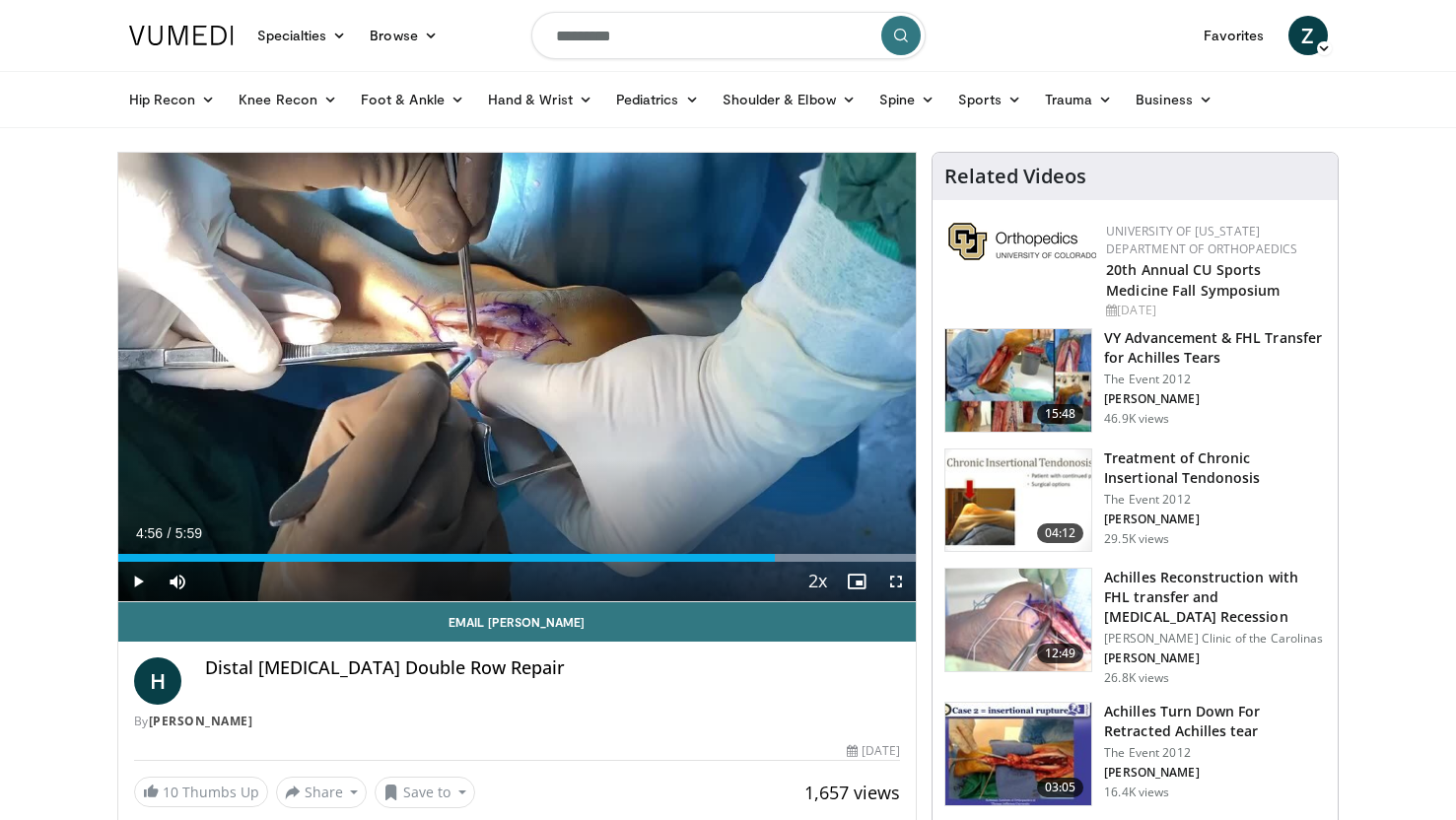 type on "*********" 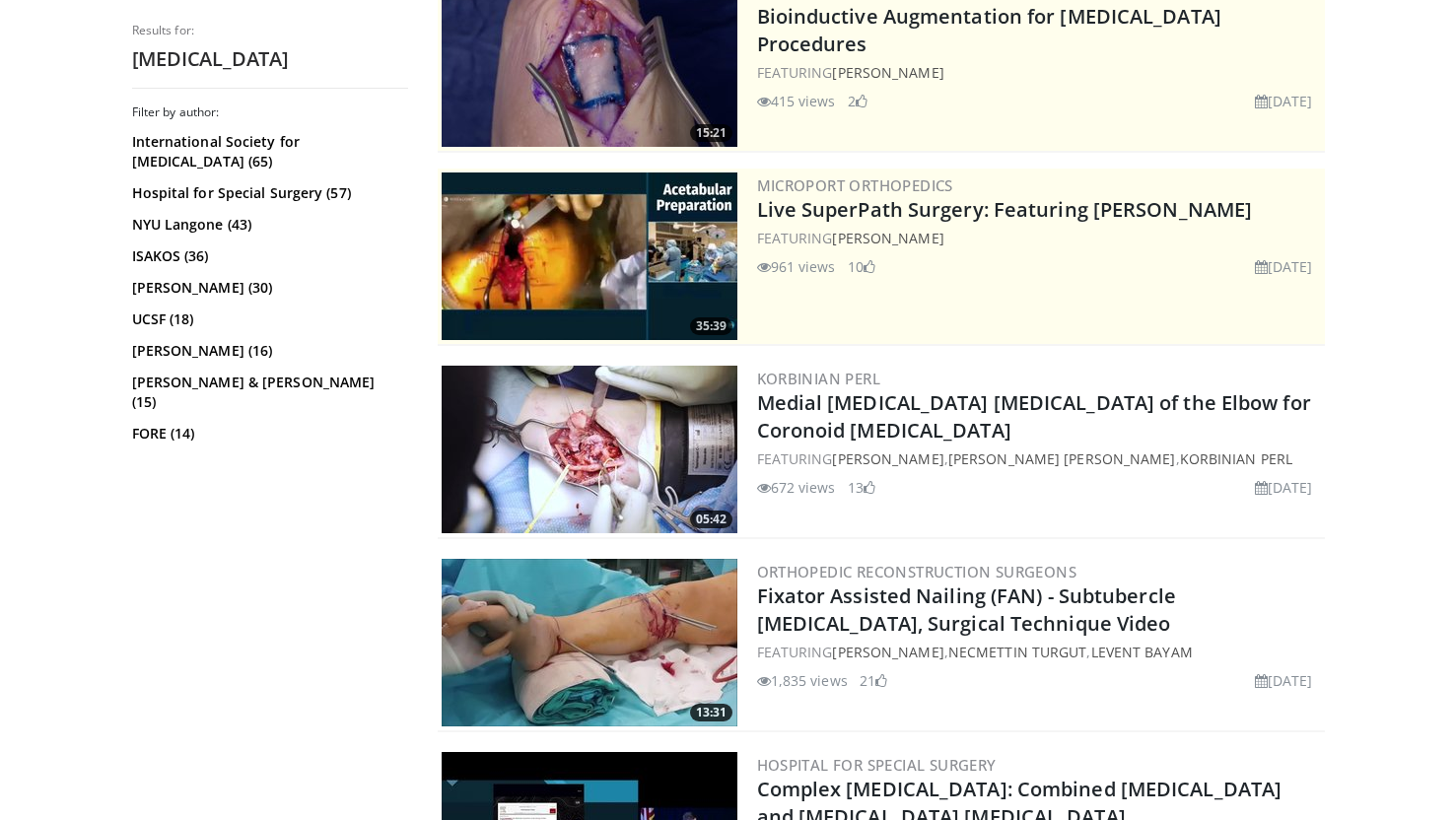 scroll, scrollTop: 248, scrollLeft: 0, axis: vertical 